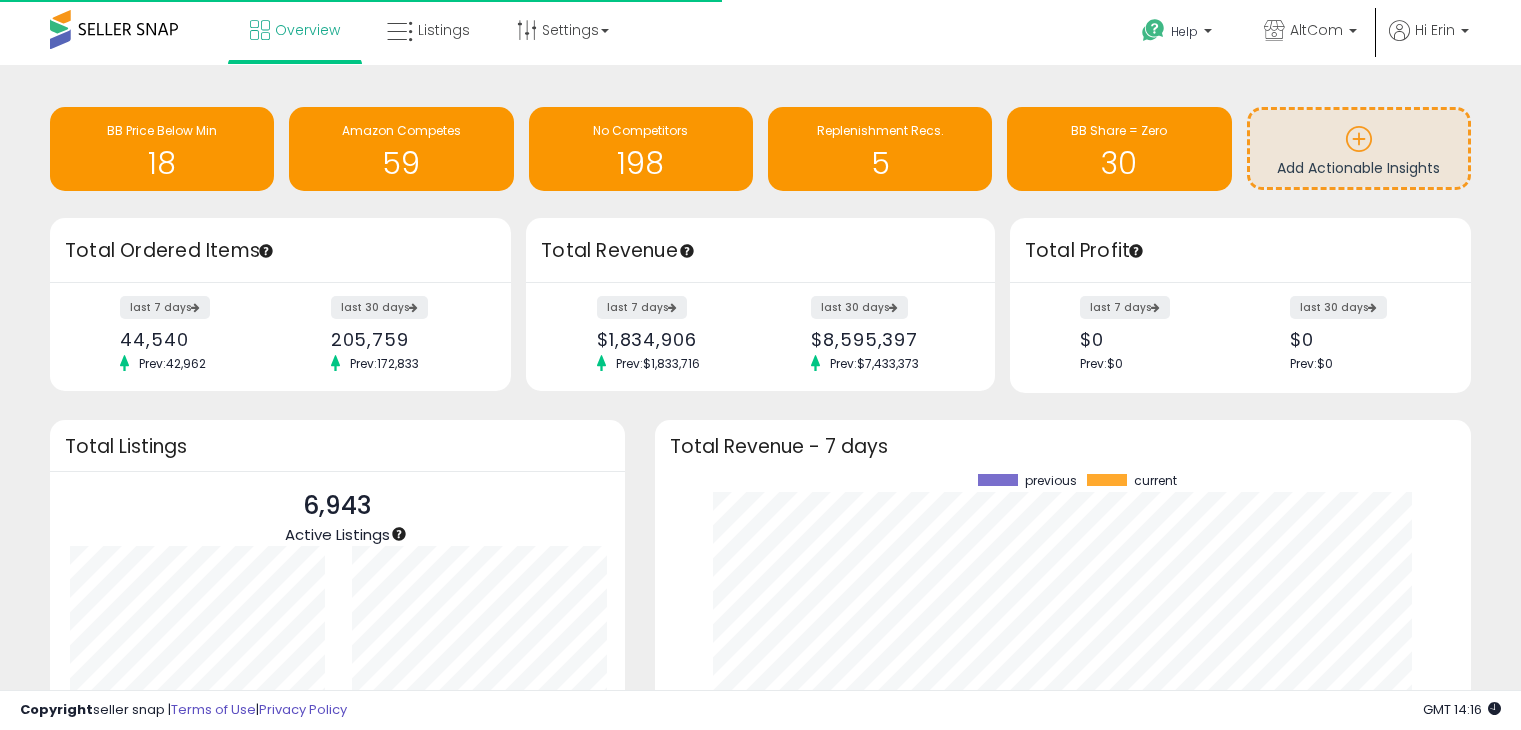 scroll, scrollTop: 0, scrollLeft: 0, axis: both 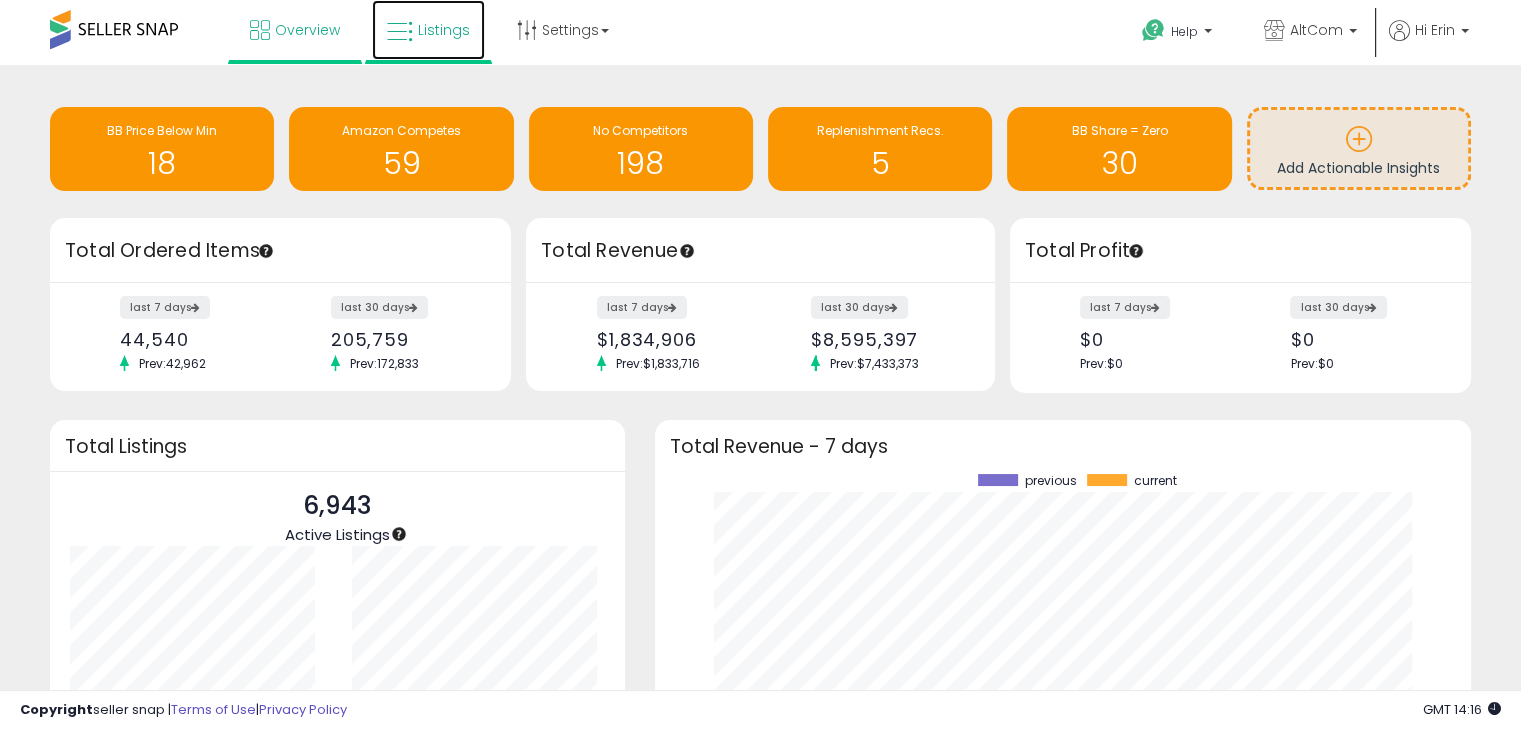 click on "Listings" at bounding box center [444, 30] 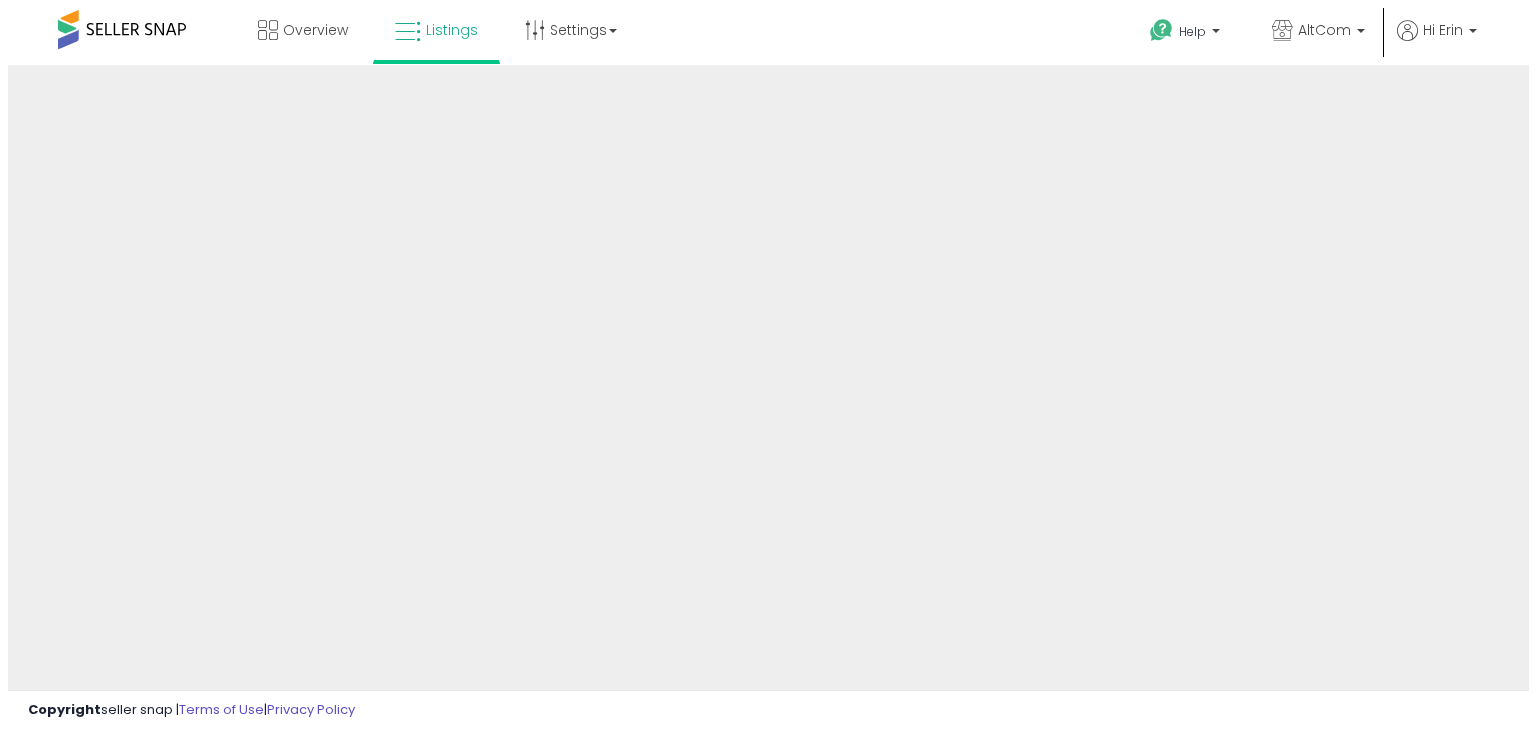 scroll, scrollTop: 0, scrollLeft: 0, axis: both 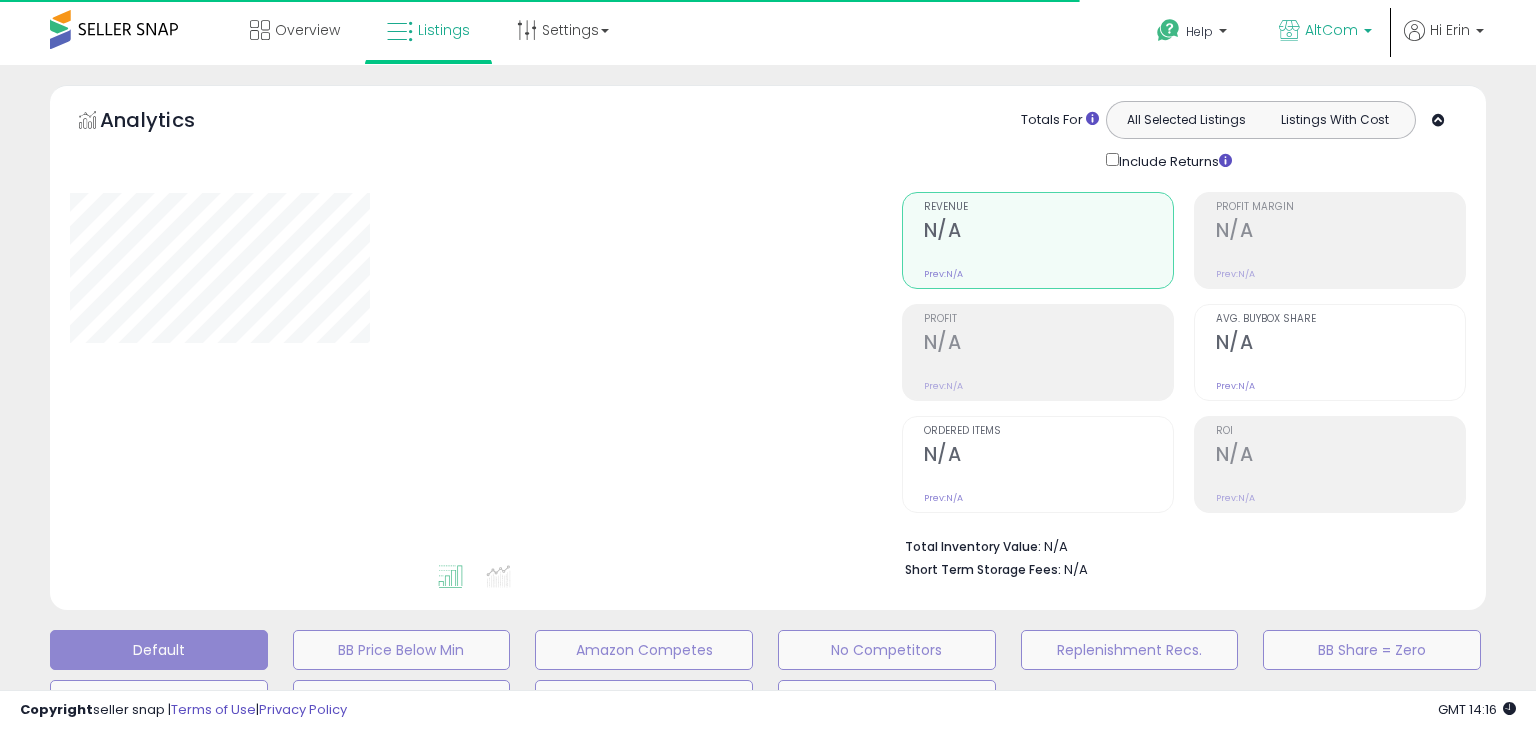 click on "AltCom" at bounding box center [1325, 32] 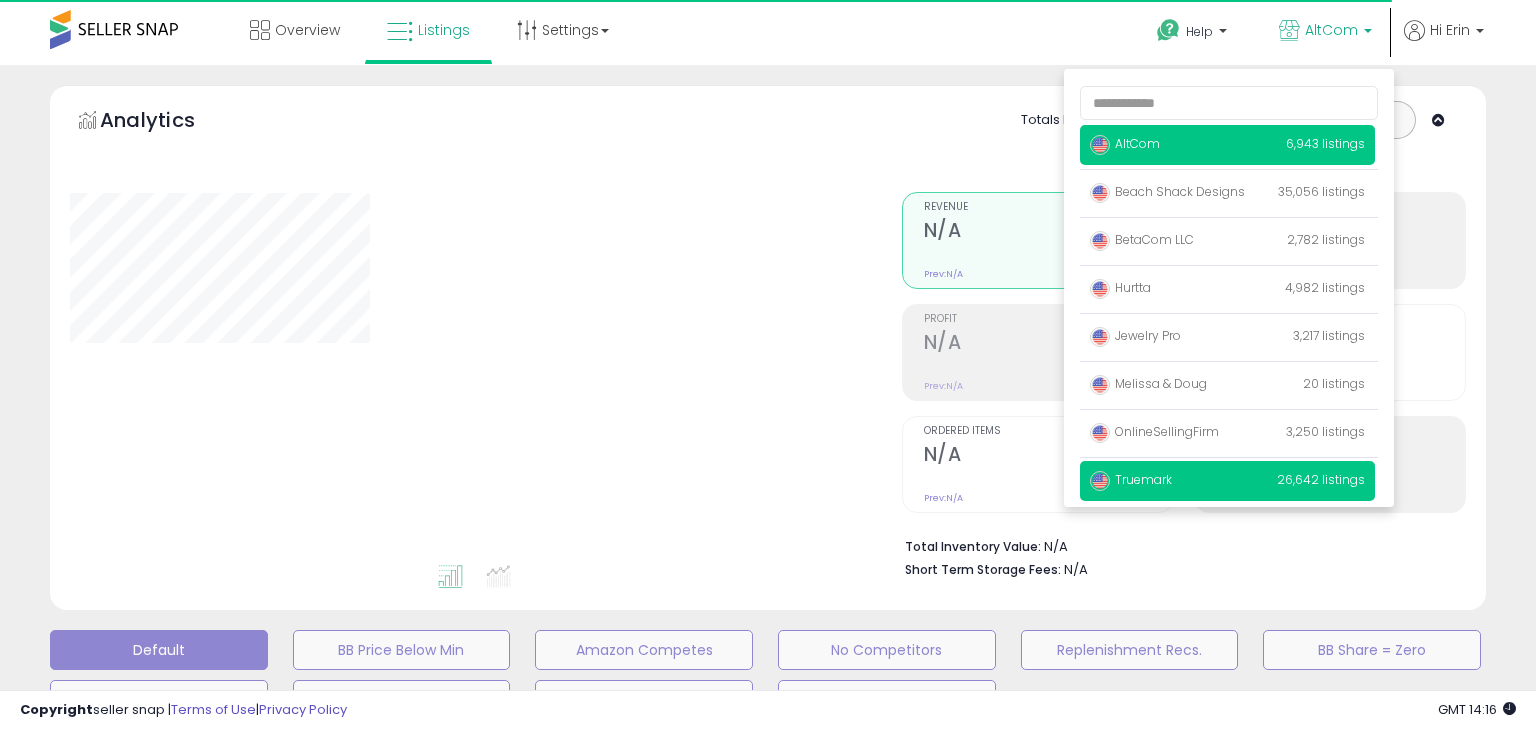 click on "Truemark" at bounding box center (1131, 479) 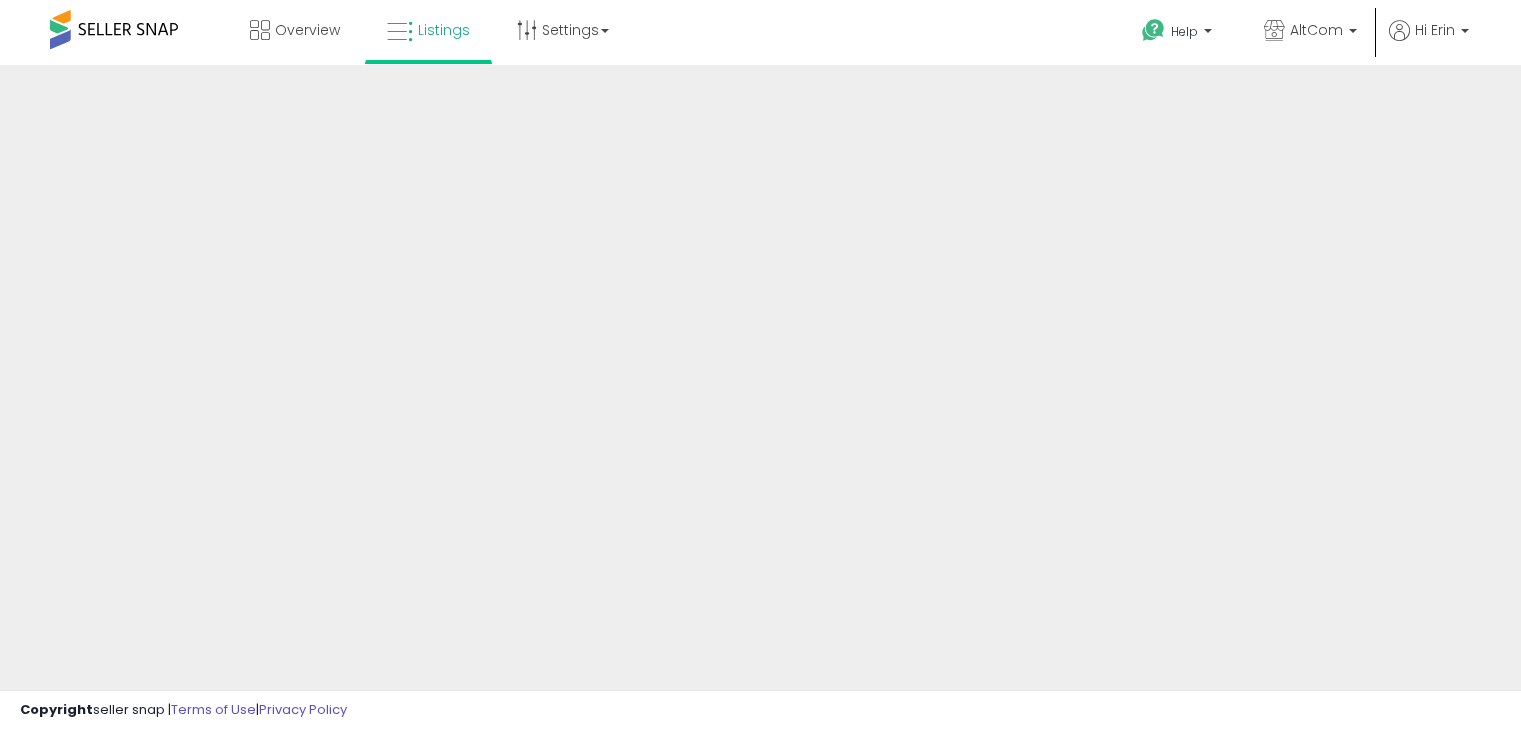 scroll, scrollTop: 0, scrollLeft: 0, axis: both 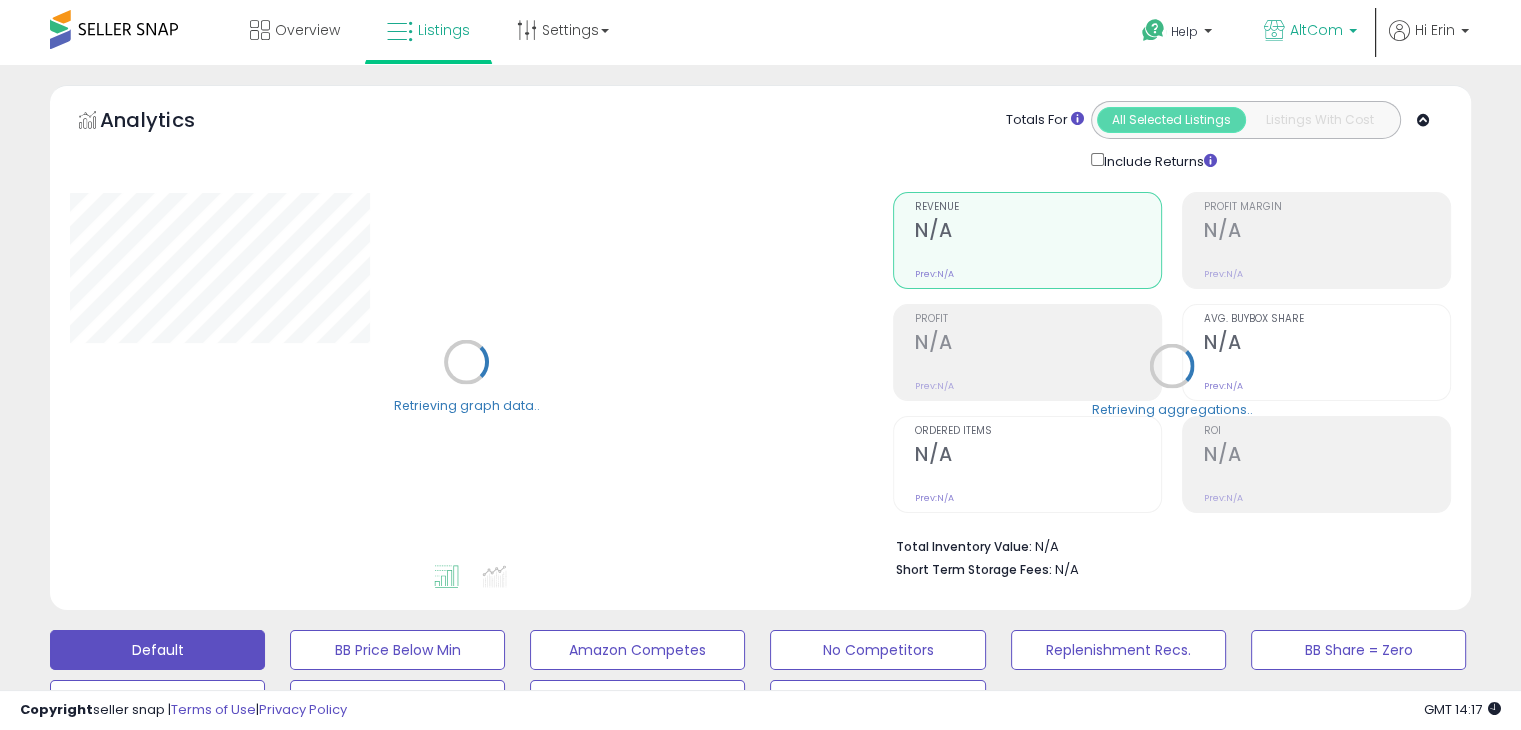click on "AltCom" at bounding box center (1310, 32) 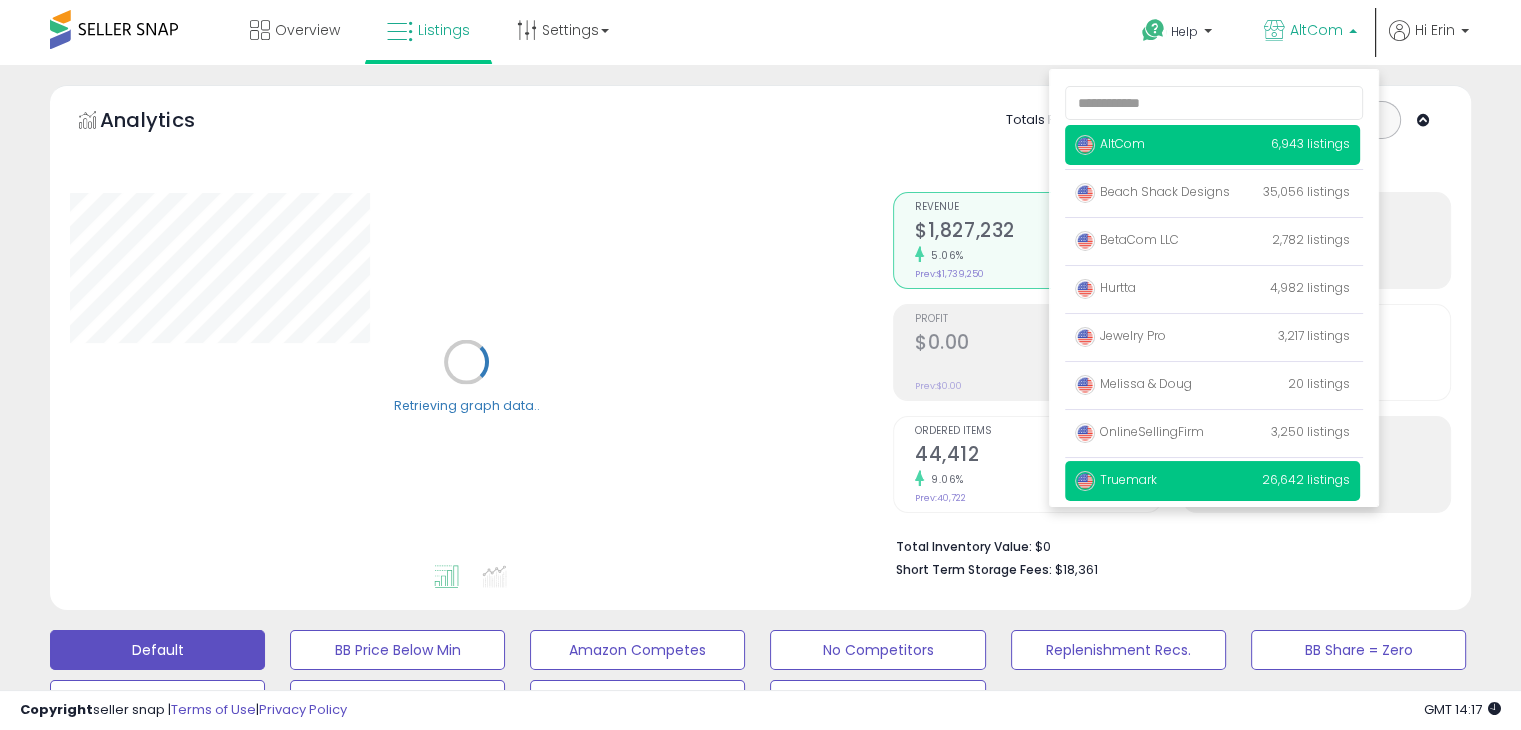 click on "Truemark" at bounding box center (1116, 479) 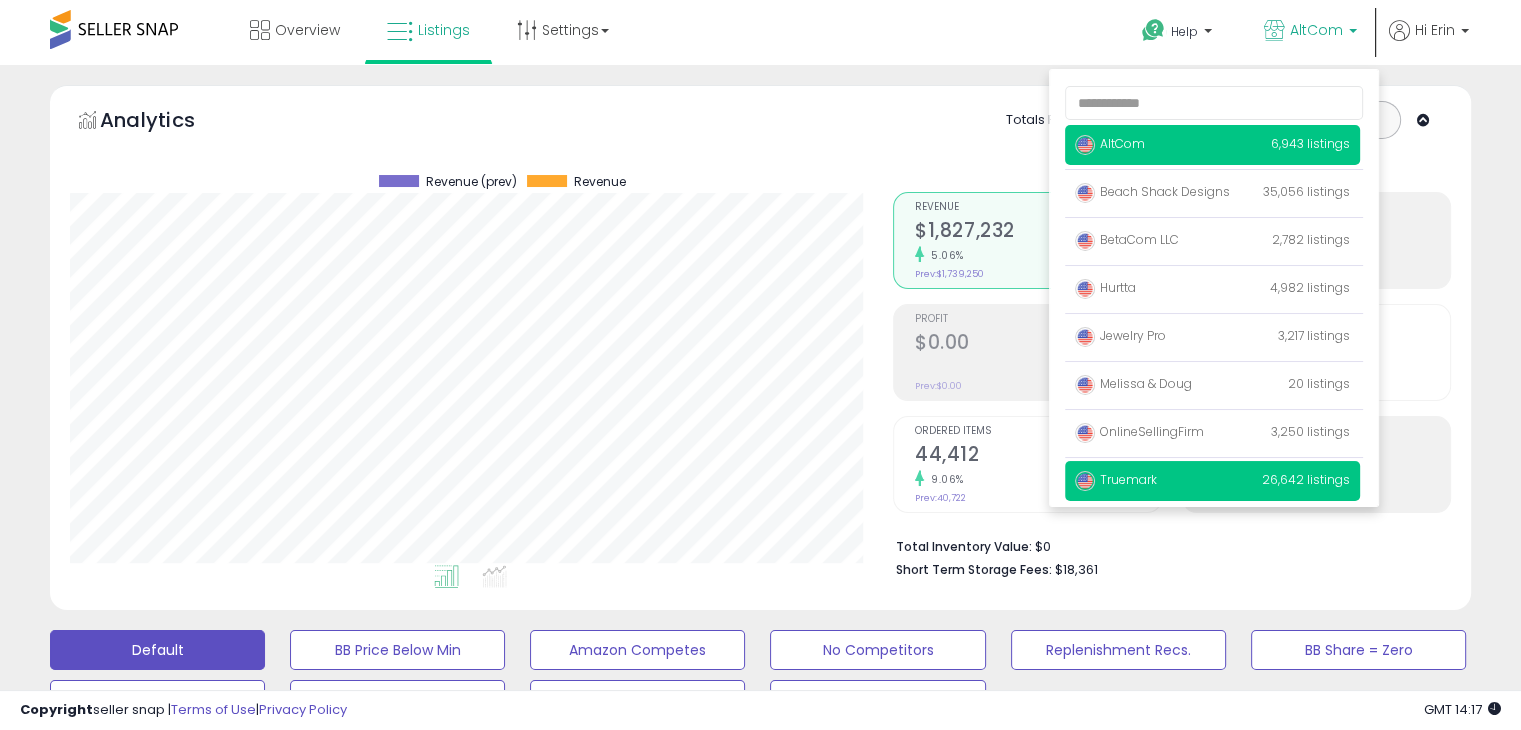 scroll, scrollTop: 999589, scrollLeft: 999176, axis: both 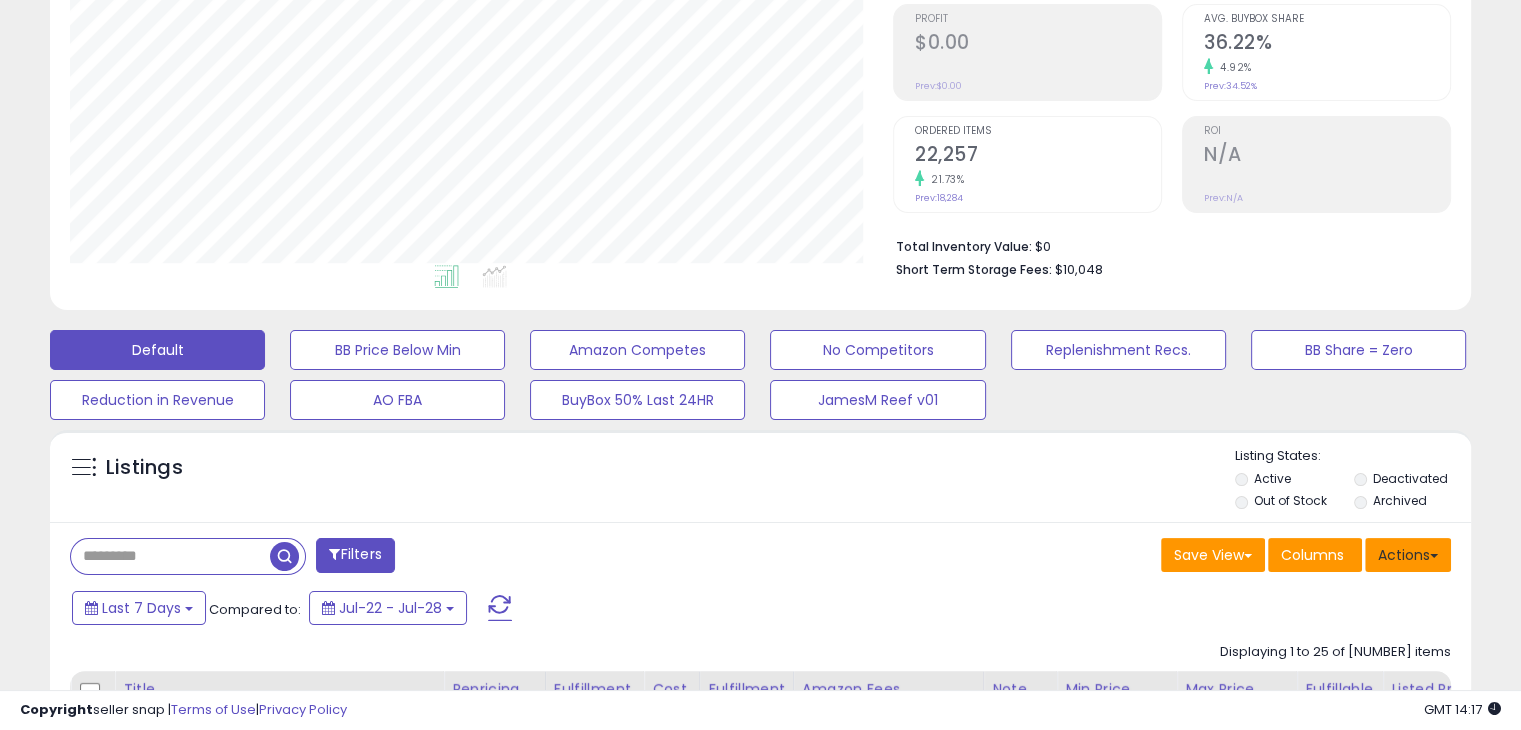 click on "Actions" at bounding box center [1408, 555] 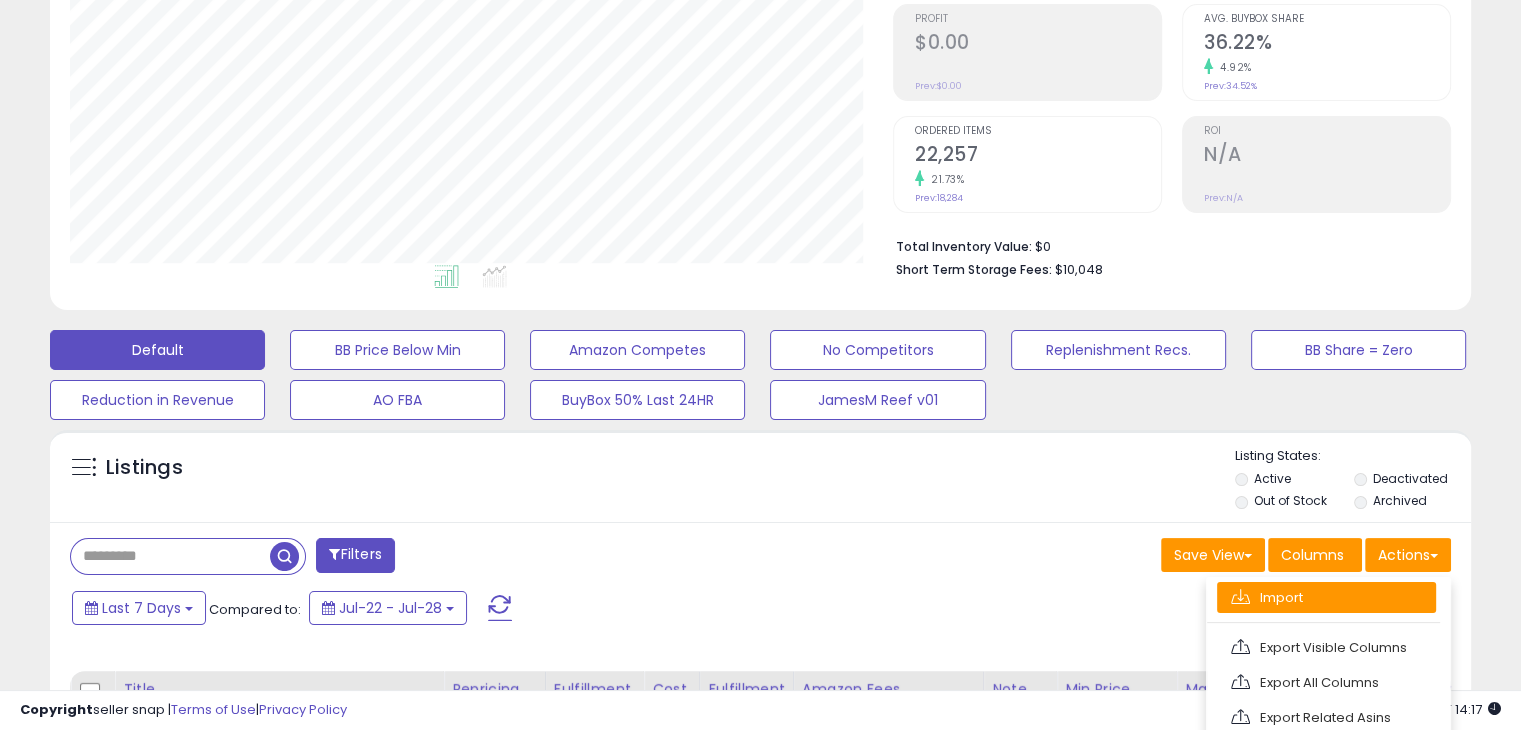 click on "Import" at bounding box center (1326, 597) 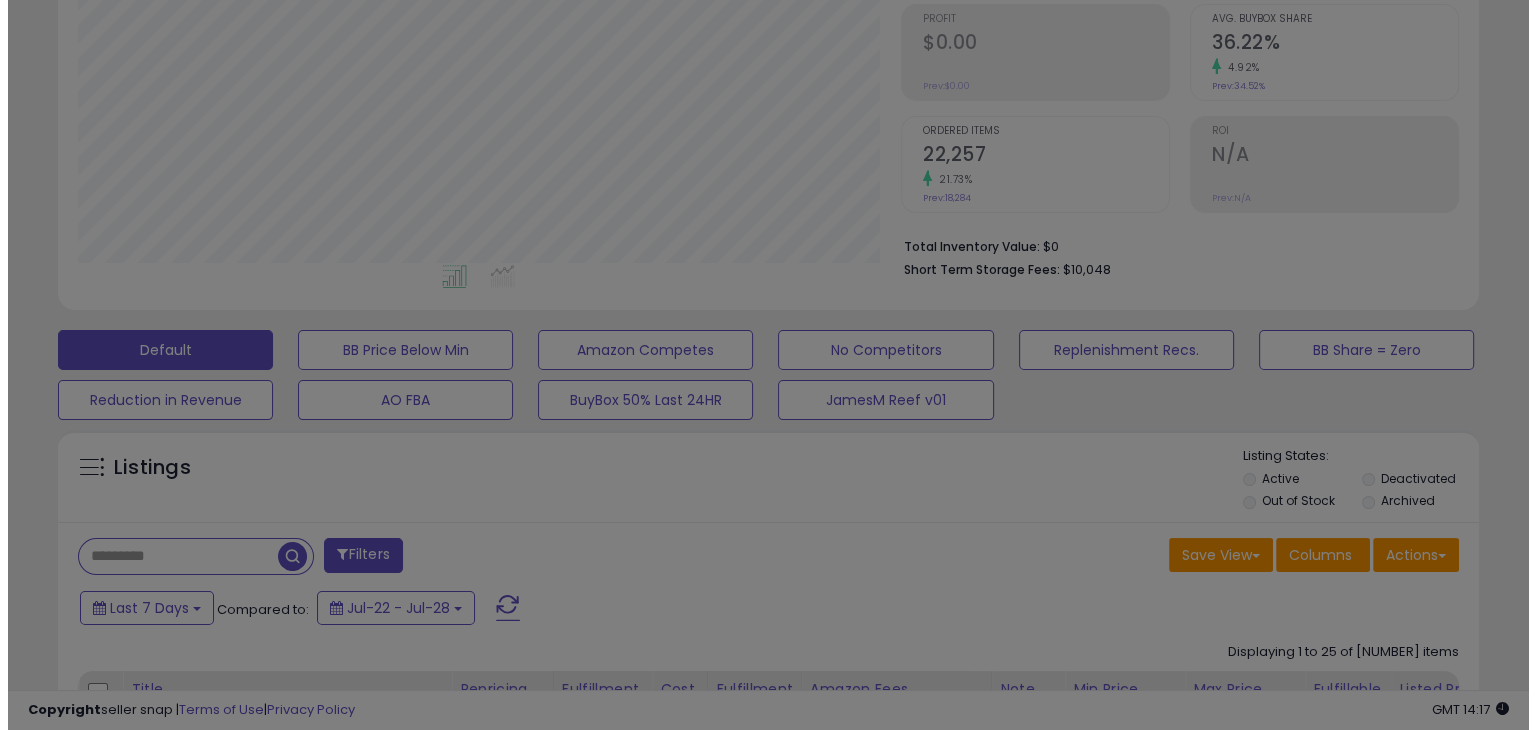 scroll, scrollTop: 999589, scrollLeft: 999168, axis: both 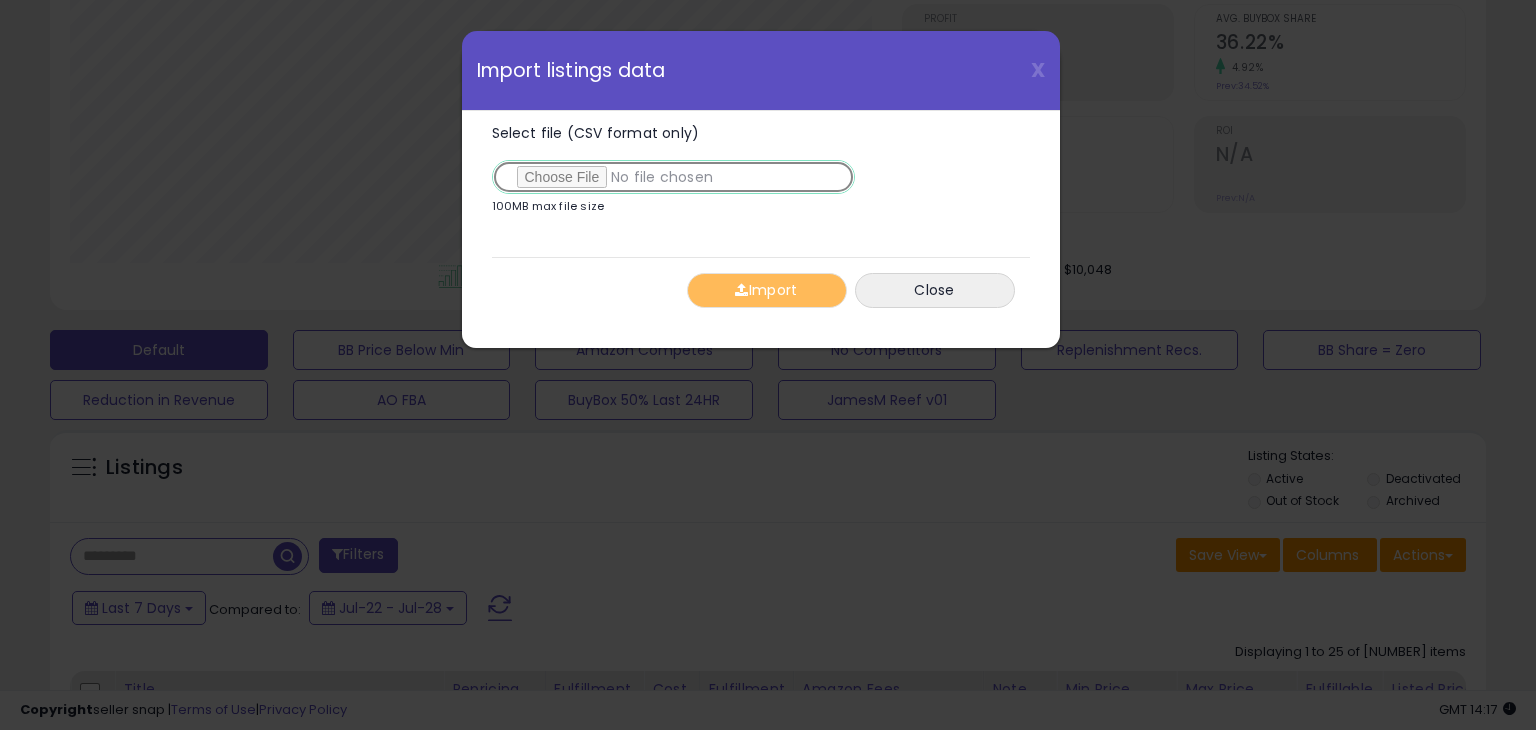 click on "Select file (CSV format only)" at bounding box center (673, 177) 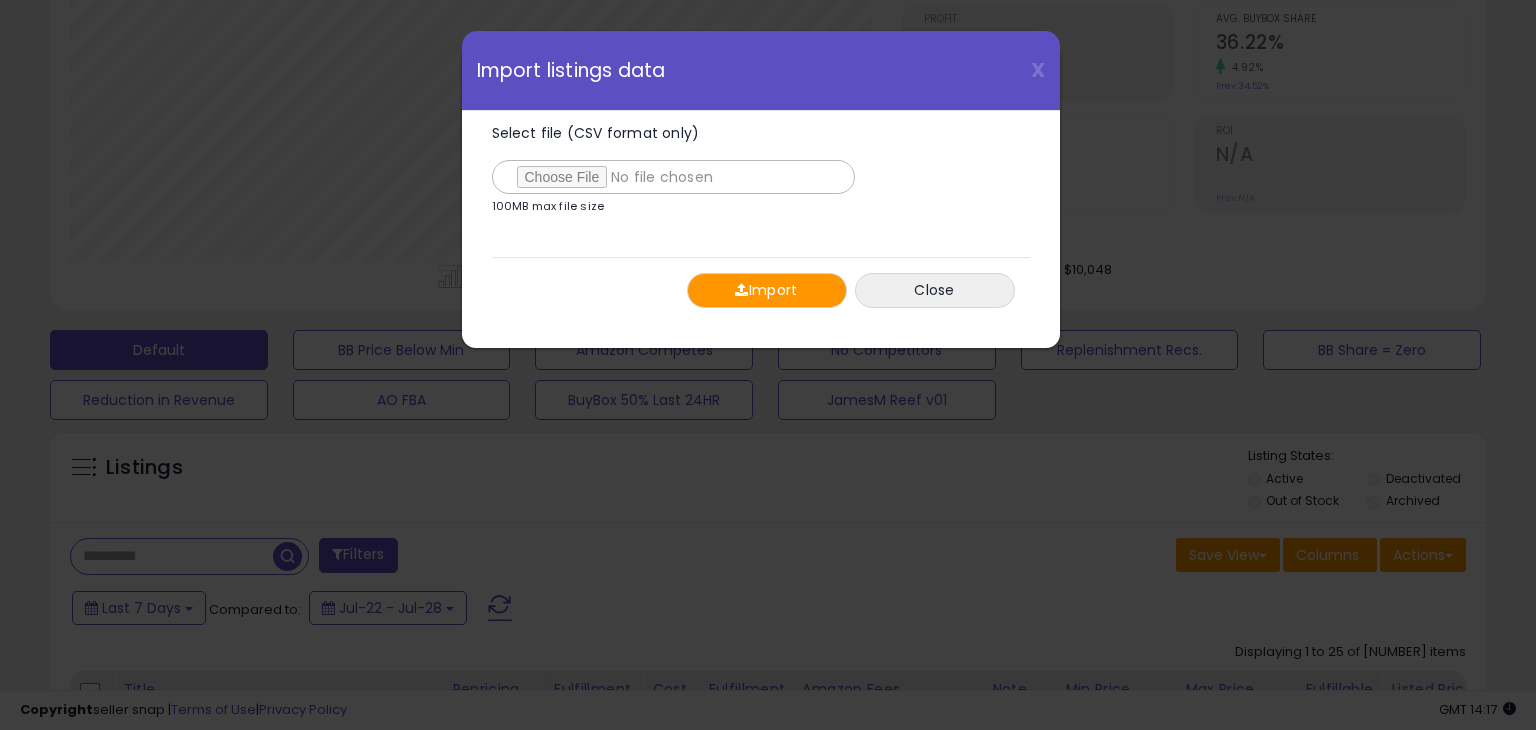 click on "Import" at bounding box center (767, 290) 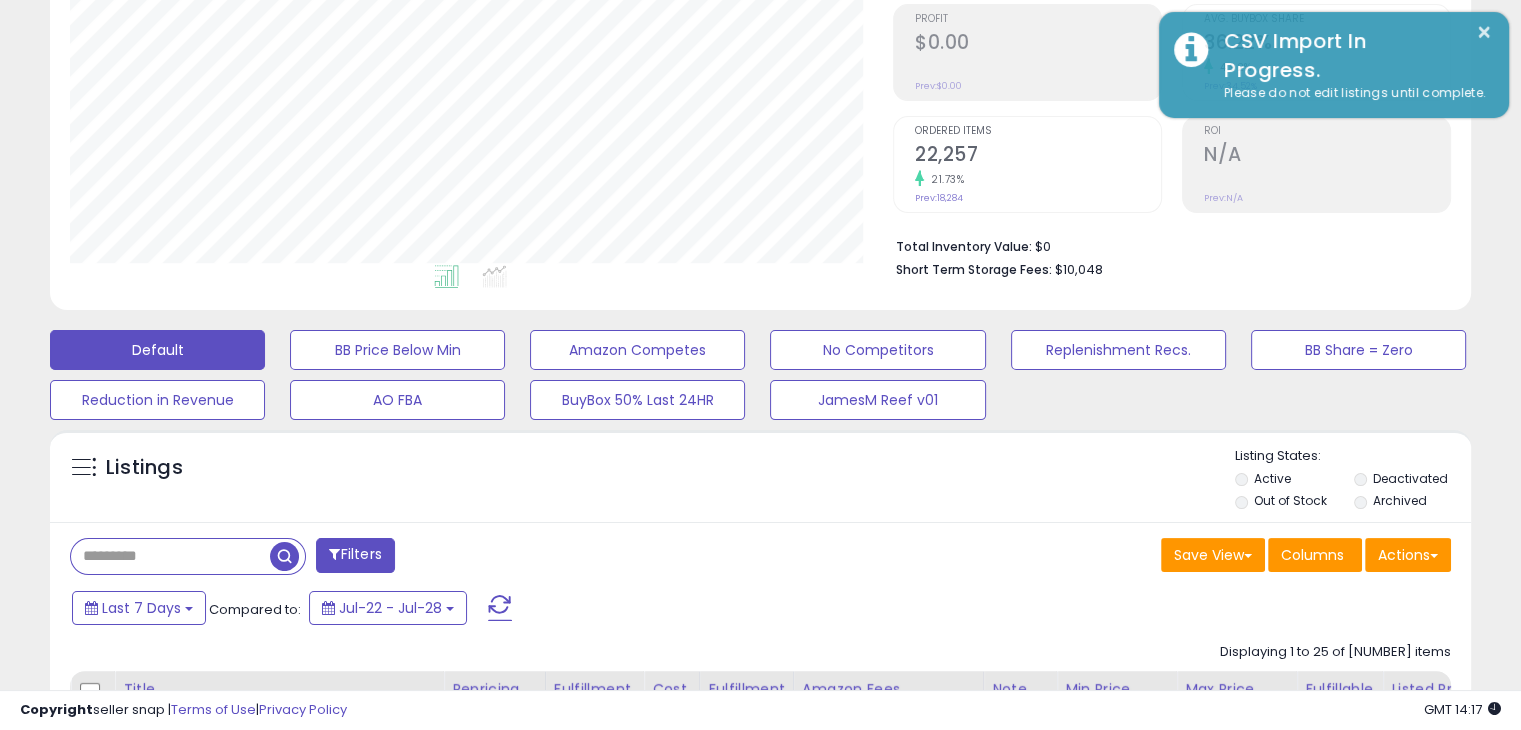 scroll, scrollTop: 409, scrollLeft: 822, axis: both 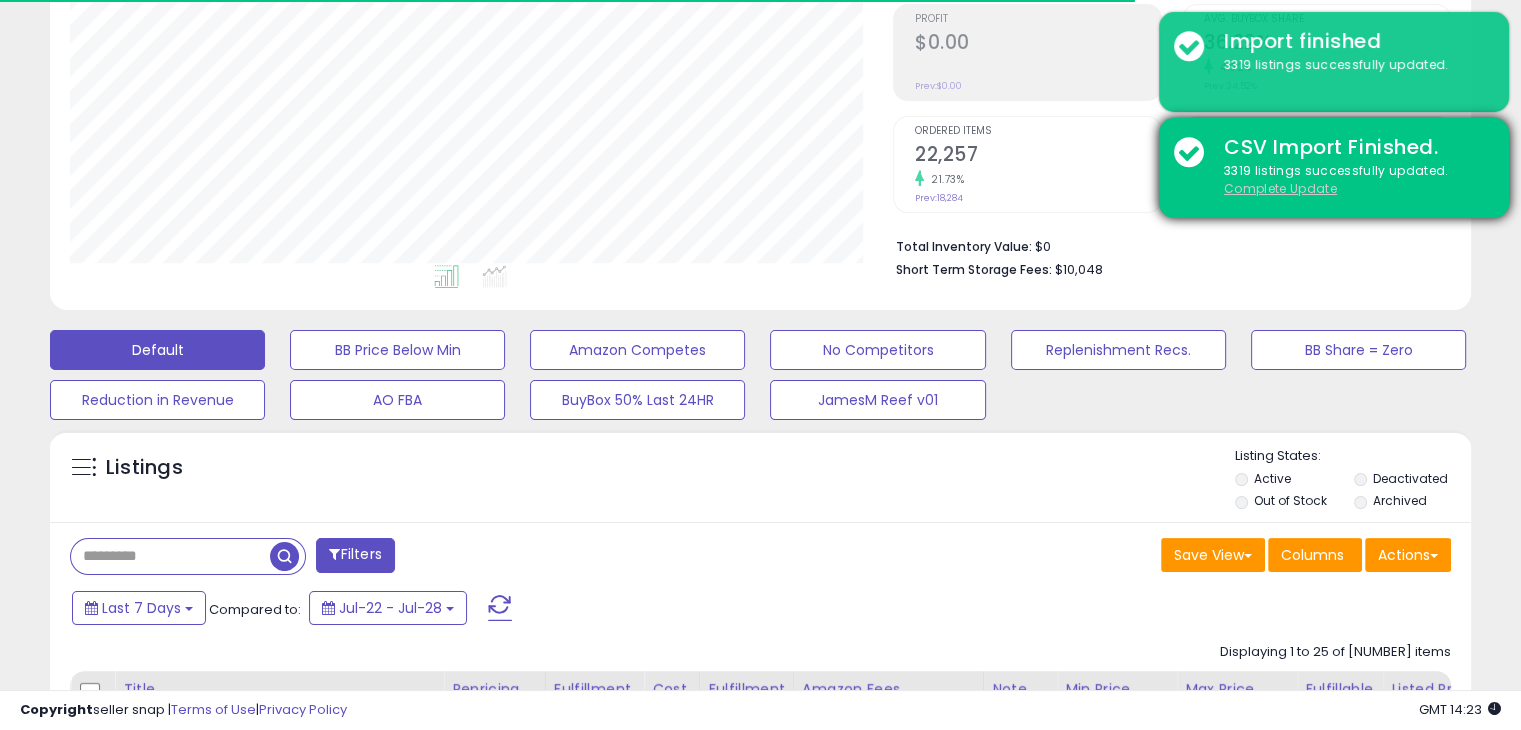 click on "Complete Update" at bounding box center (1280, 188) 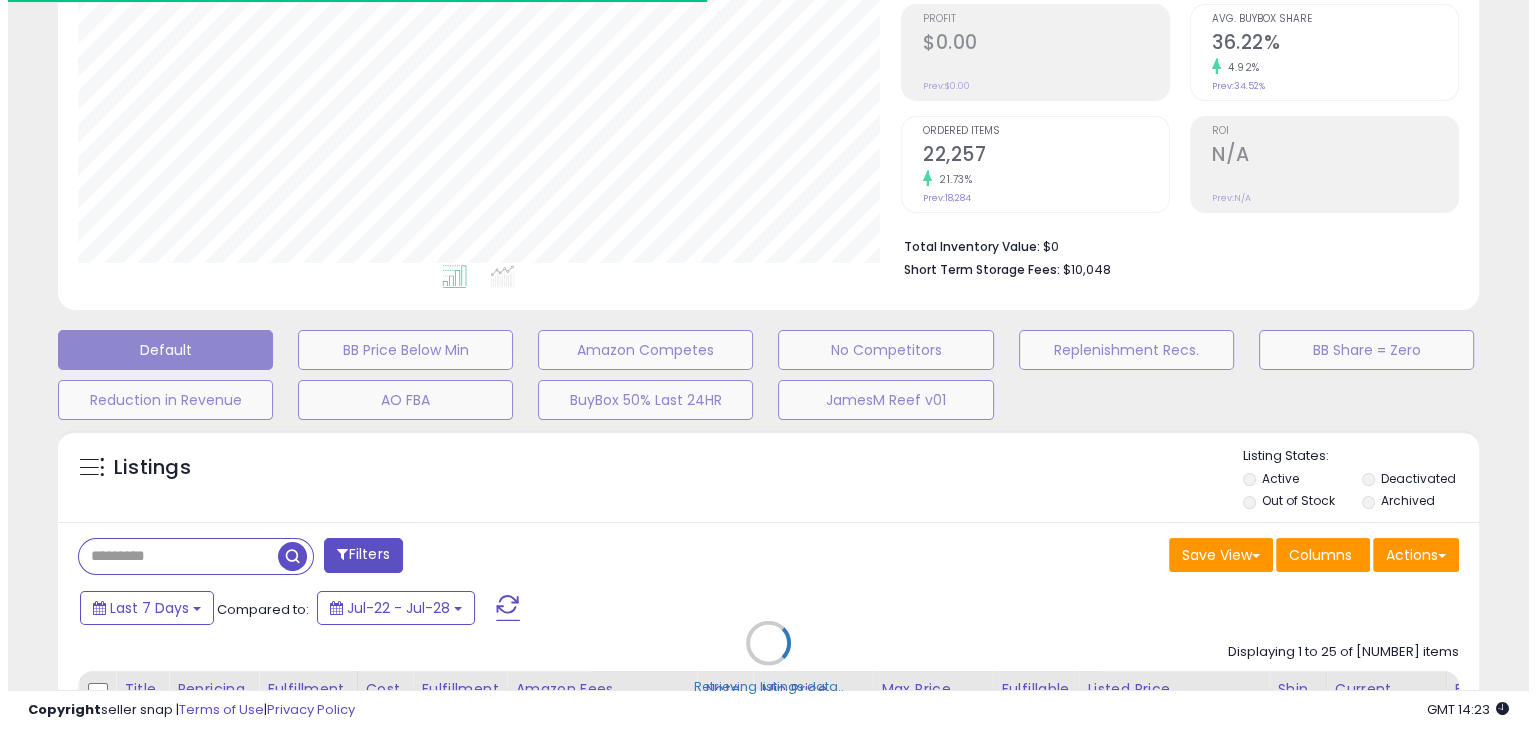 scroll, scrollTop: 999589, scrollLeft: 999168, axis: both 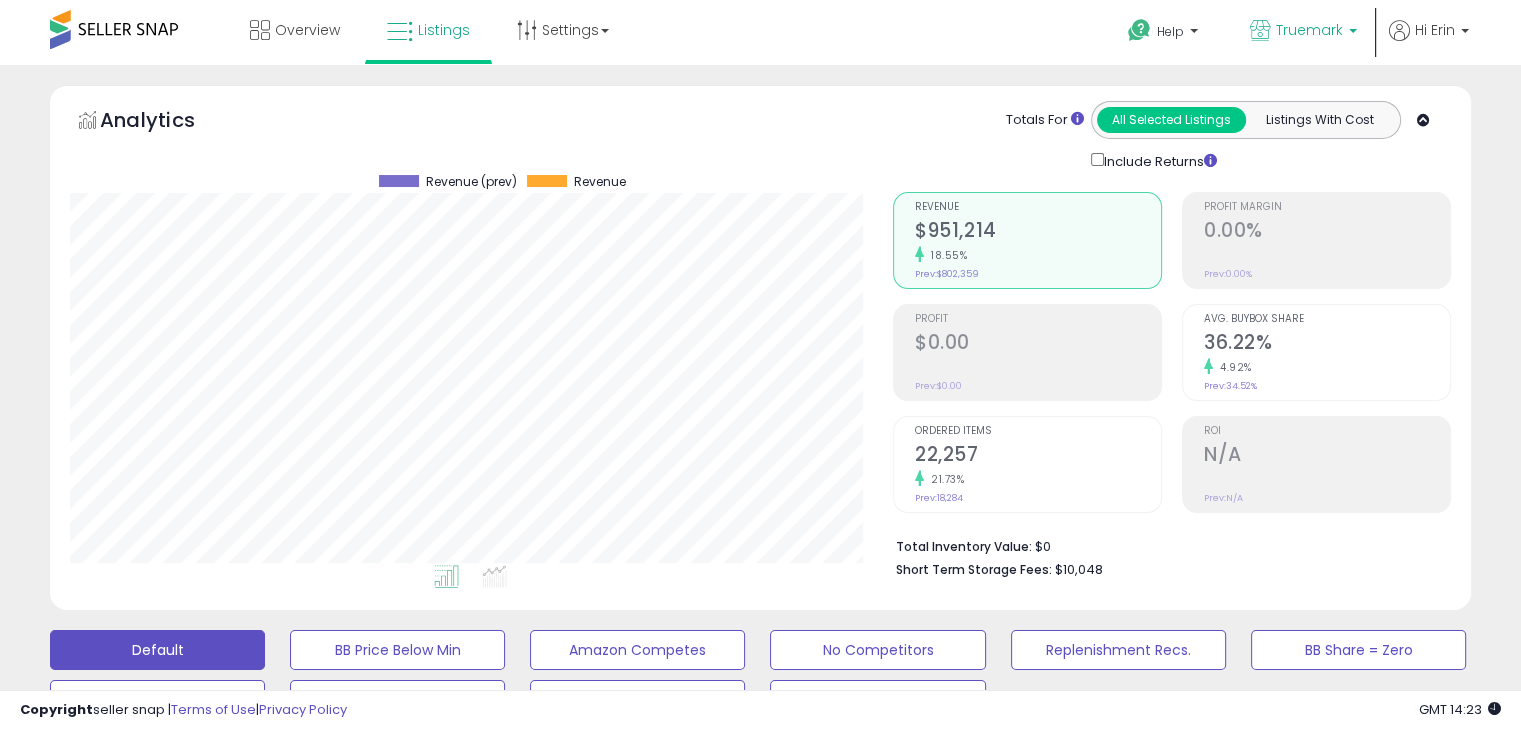 click on "Truemark" at bounding box center [1309, 30] 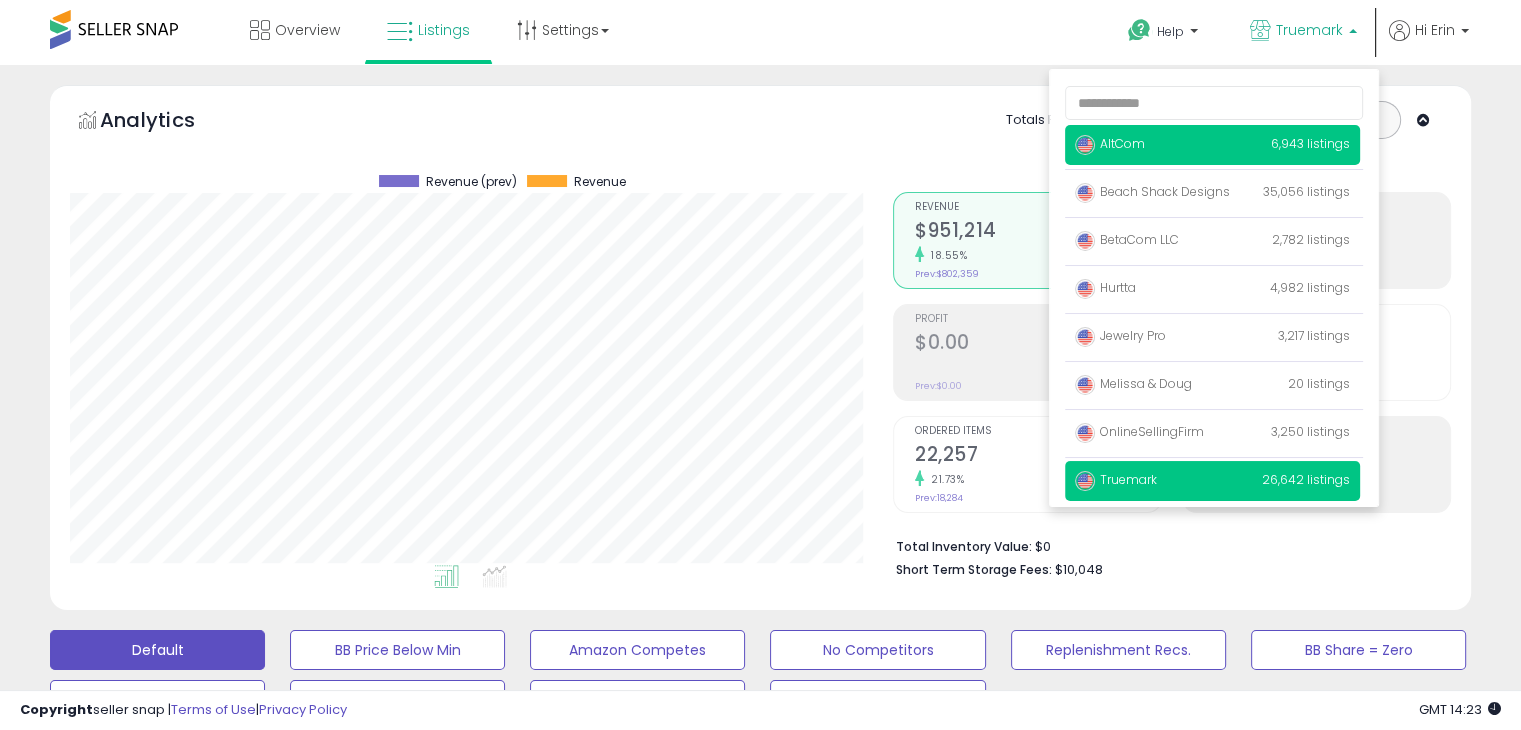 click on "AltCom
6,943
listings" at bounding box center [1212, 145] 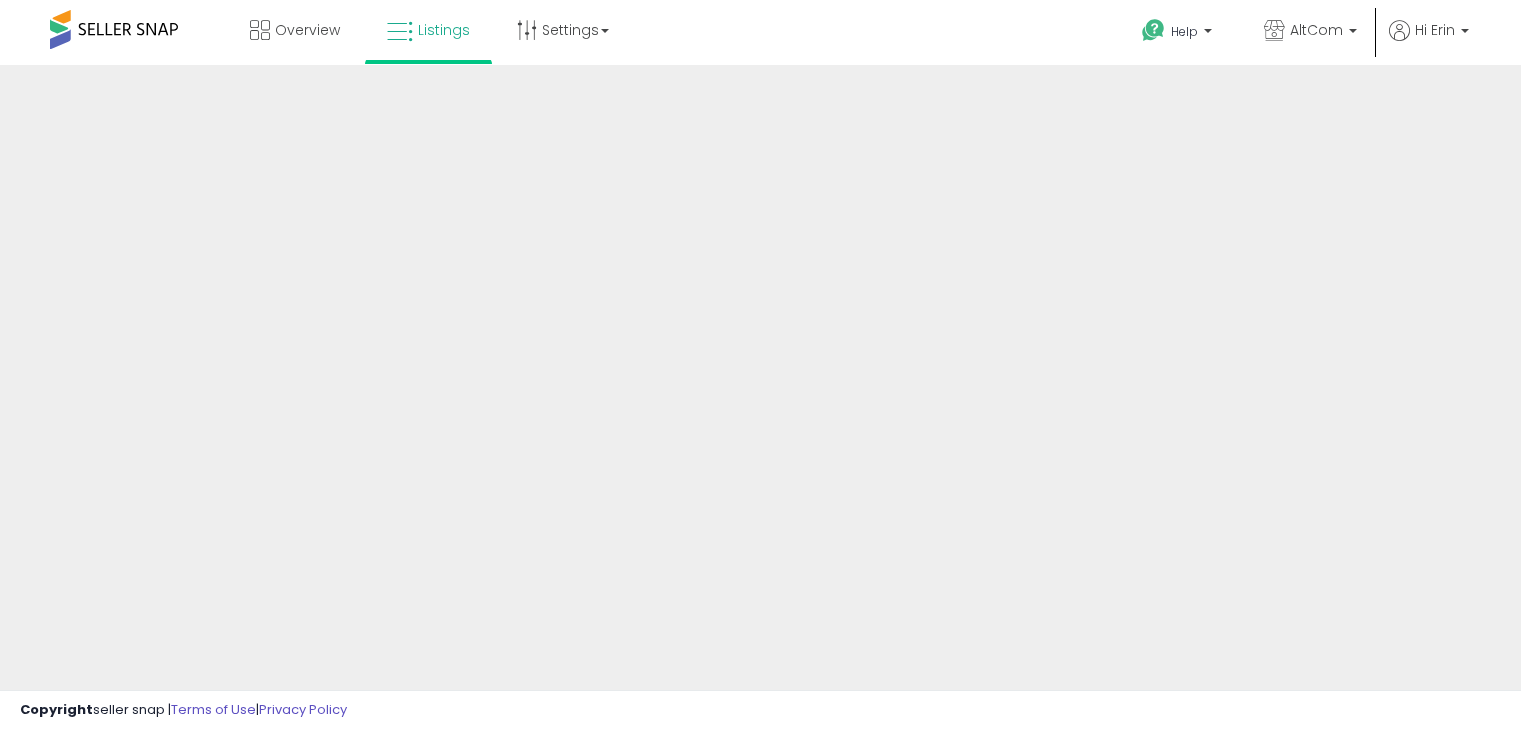 scroll, scrollTop: 0, scrollLeft: 0, axis: both 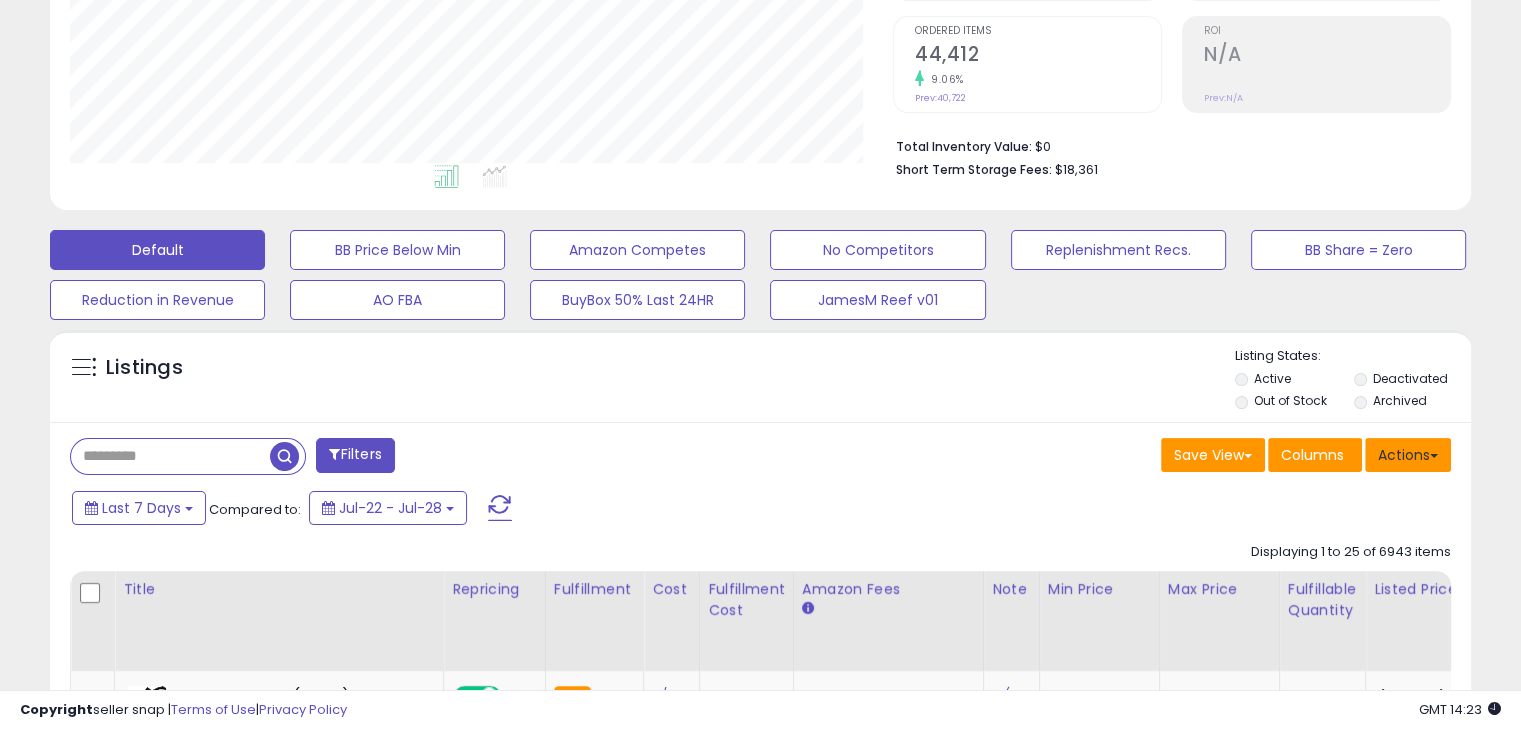 click on "Actions" at bounding box center (1408, 455) 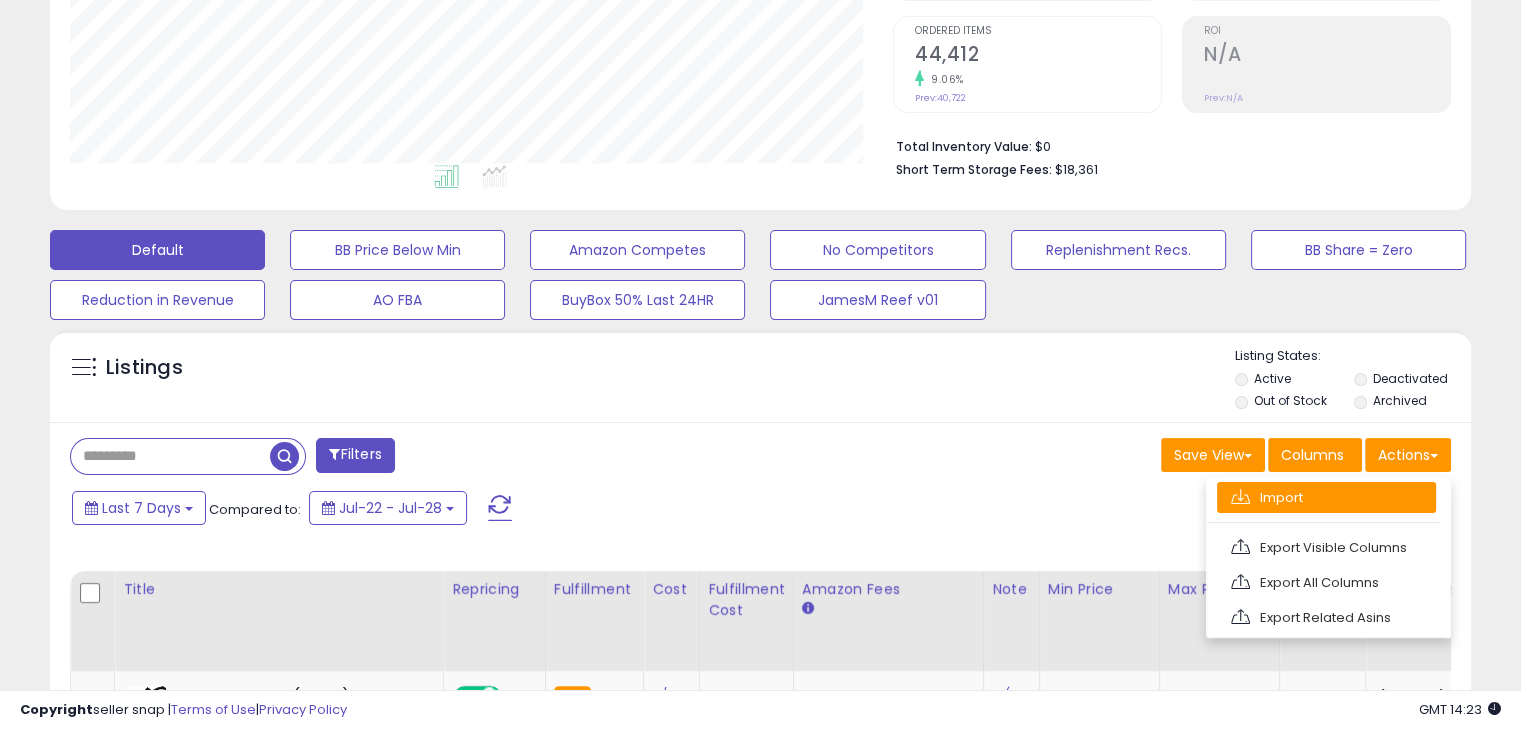 click on "Import" at bounding box center [1326, 497] 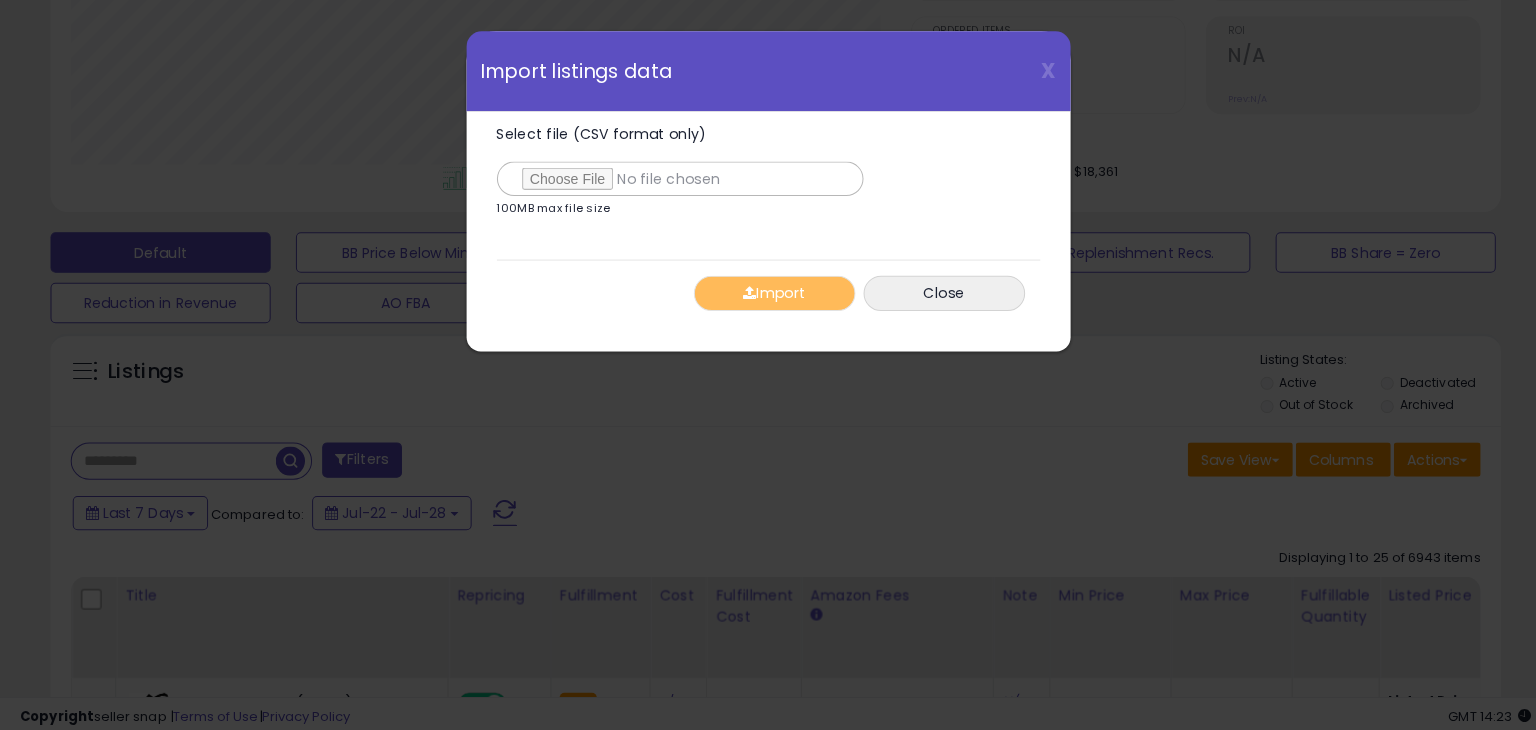 scroll, scrollTop: 999589, scrollLeft: 999168, axis: both 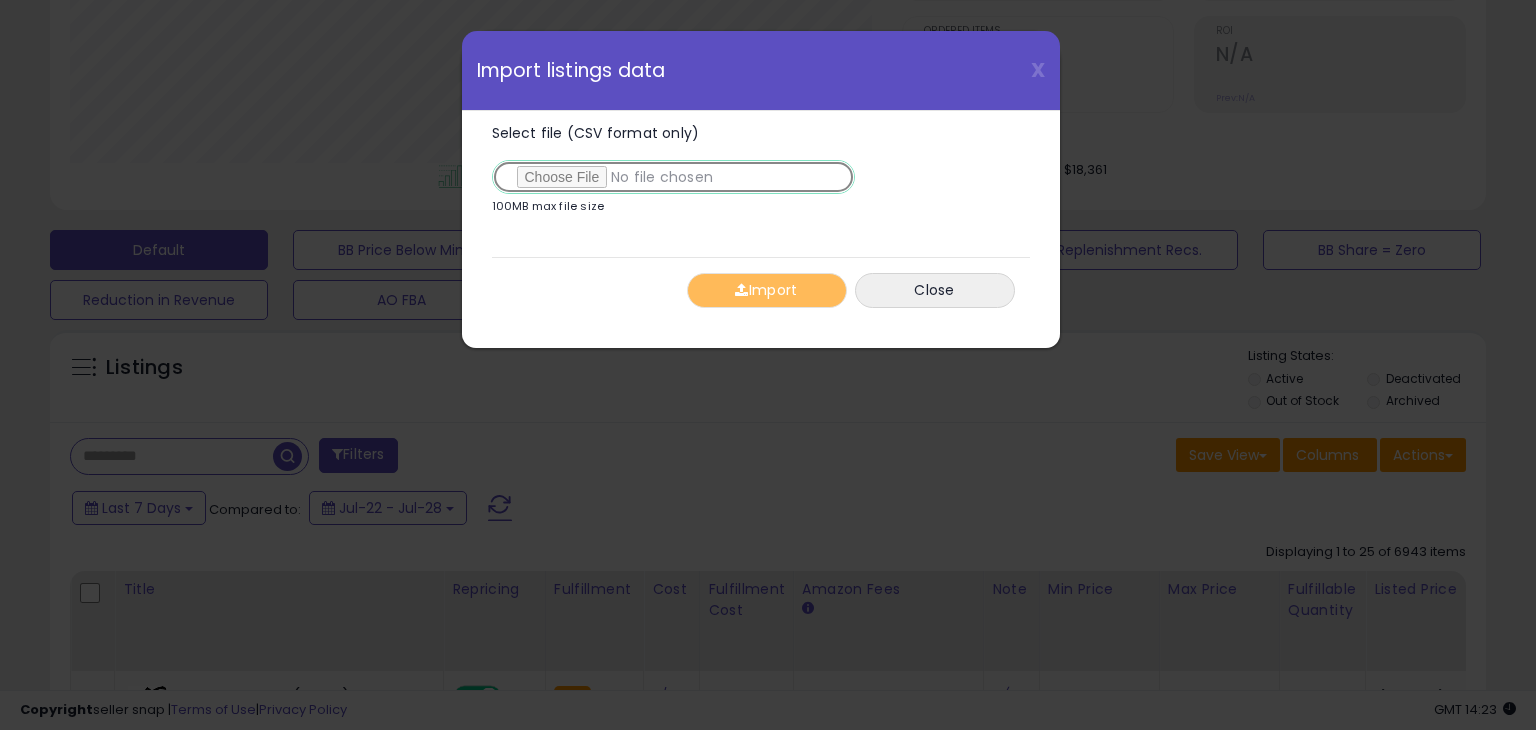 click on "Select file (CSV format only)" at bounding box center [673, 177] 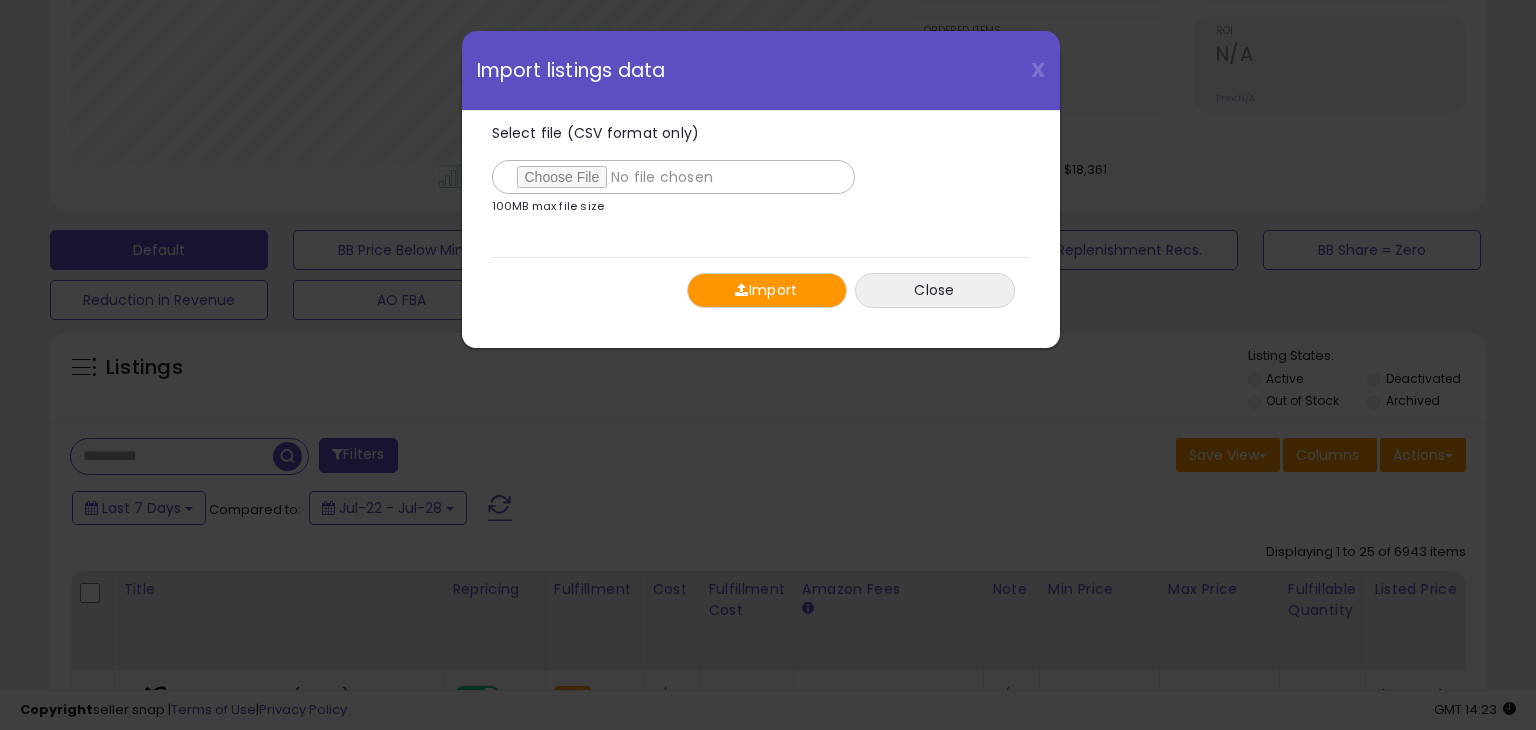 click on "Import" at bounding box center [767, 290] 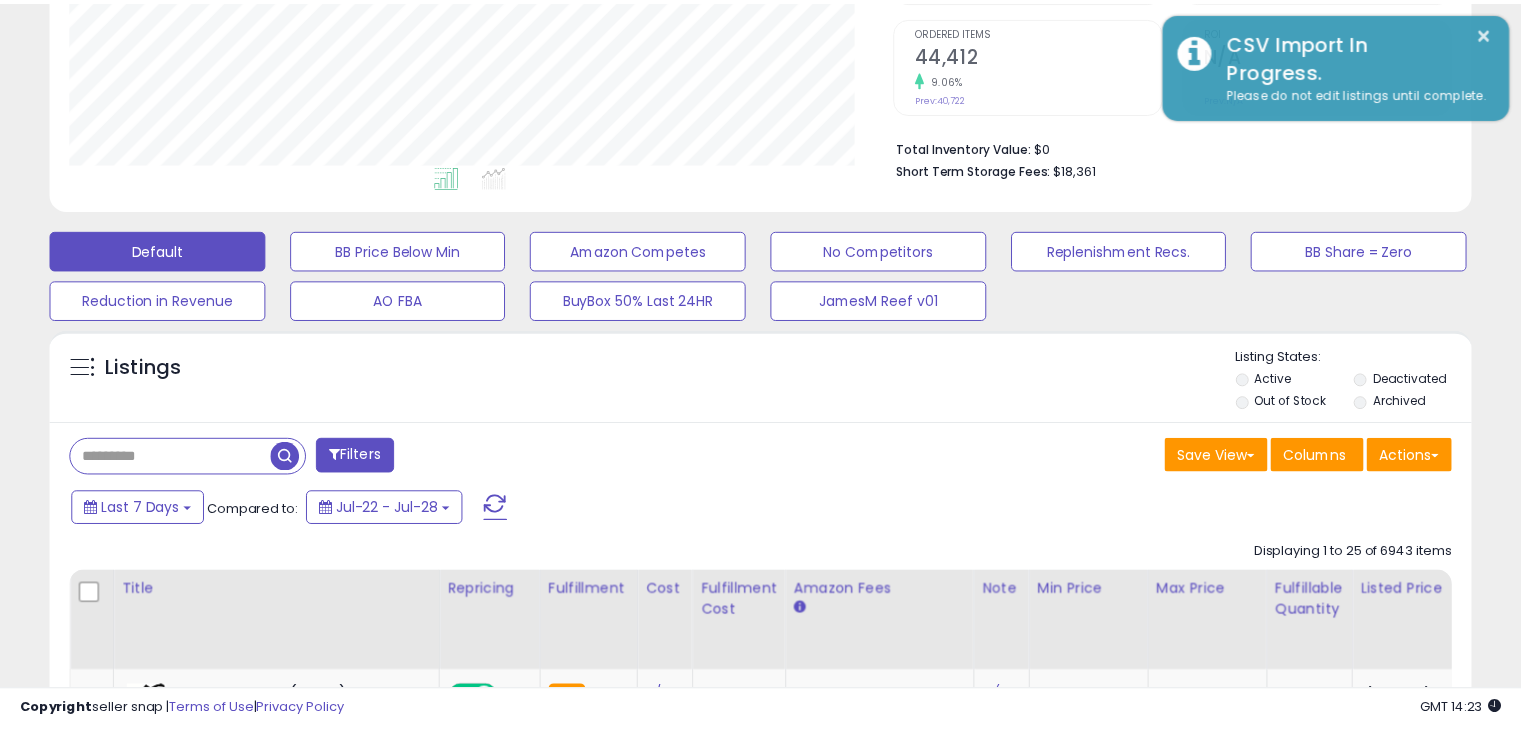 scroll, scrollTop: 409, scrollLeft: 822, axis: both 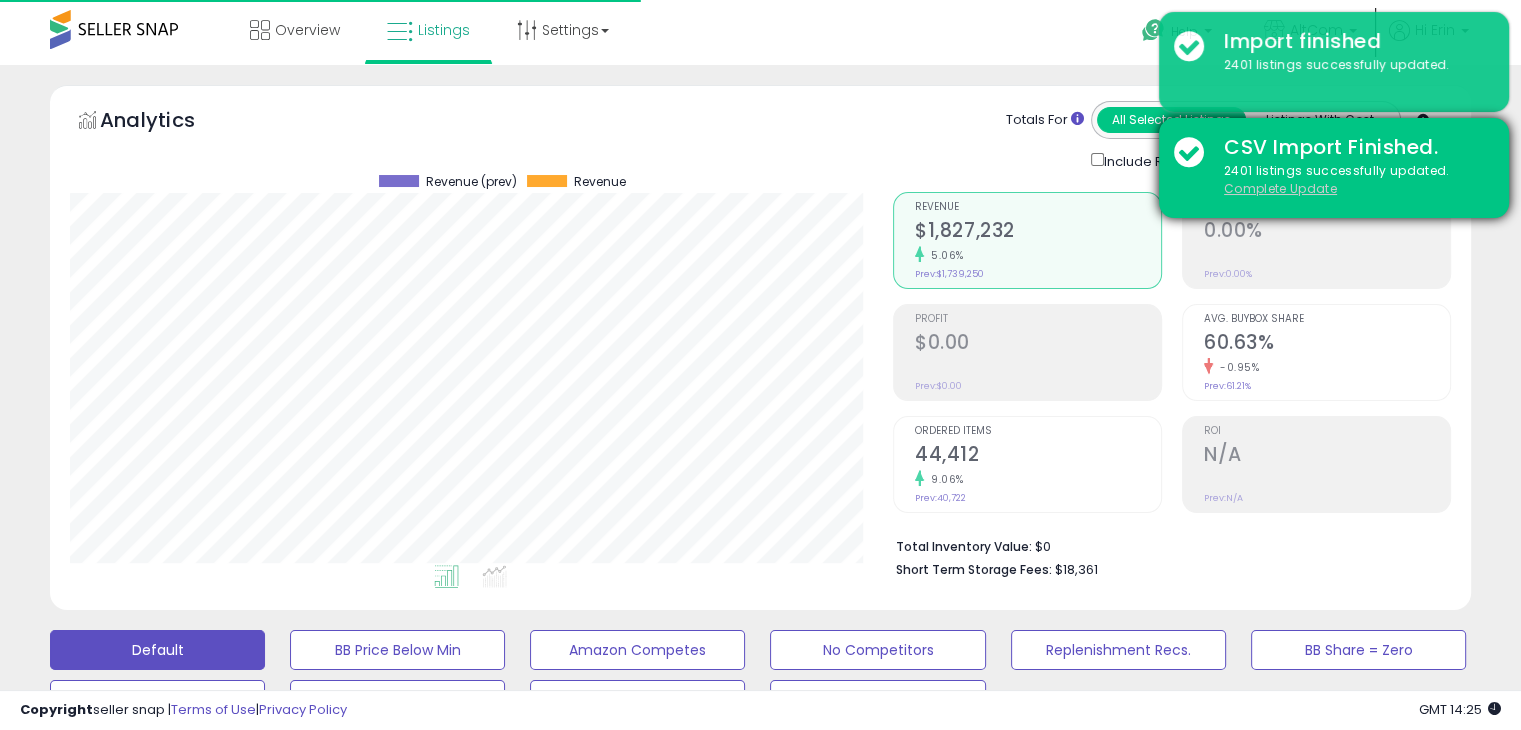 click on "Complete Update" at bounding box center [1280, 188] 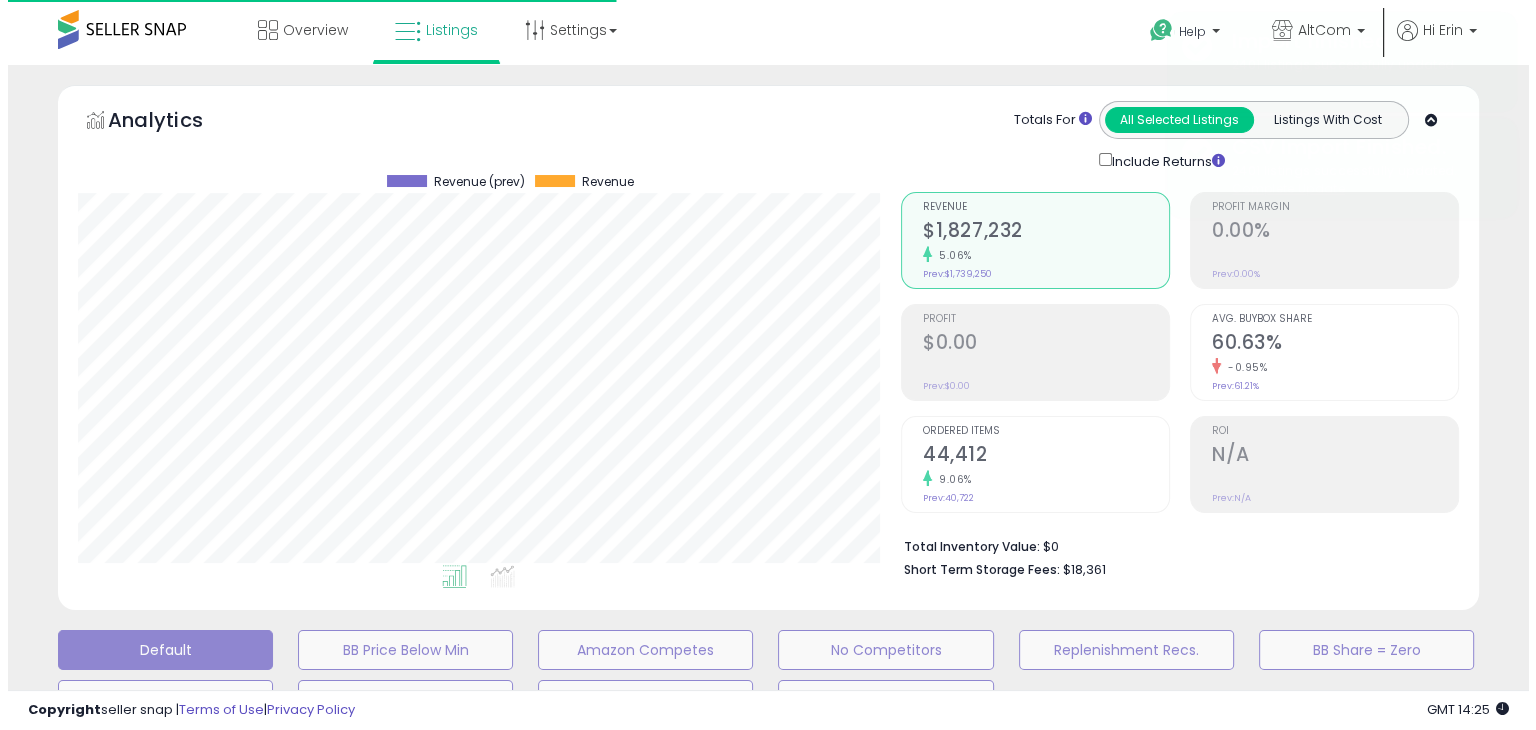 scroll, scrollTop: 999589, scrollLeft: 999168, axis: both 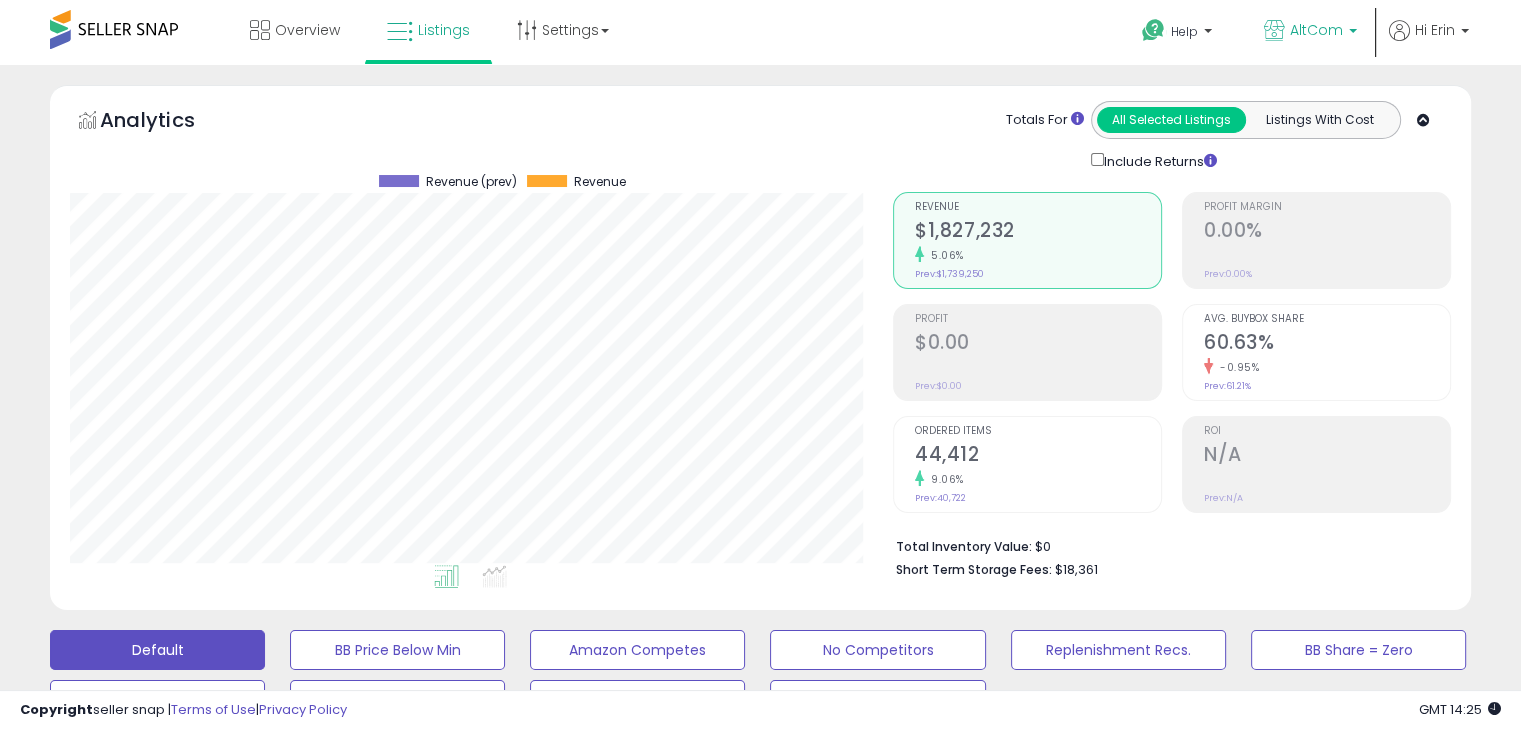 click on "AltCom" at bounding box center (1310, 32) 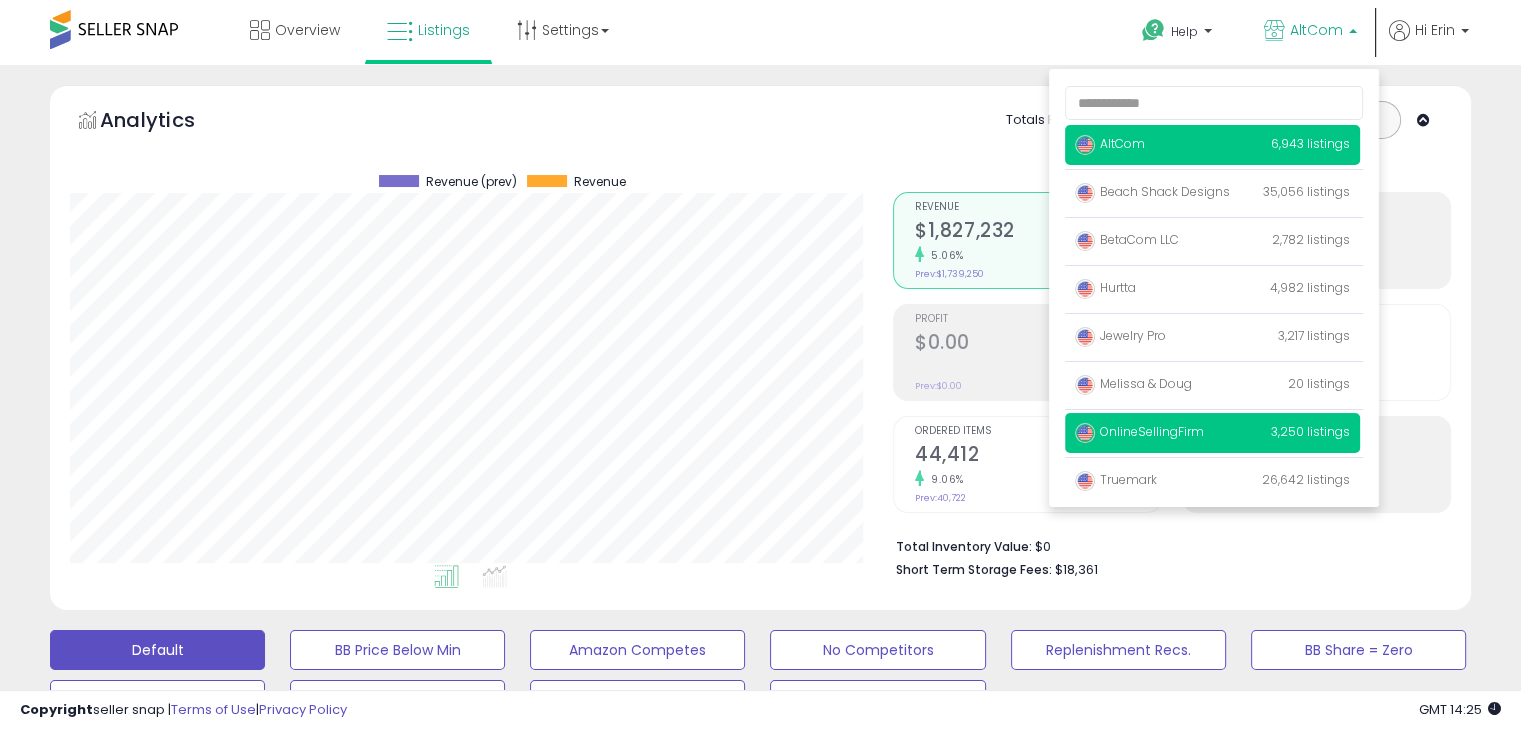click on "OnlineSellingFirm" at bounding box center (1139, 431) 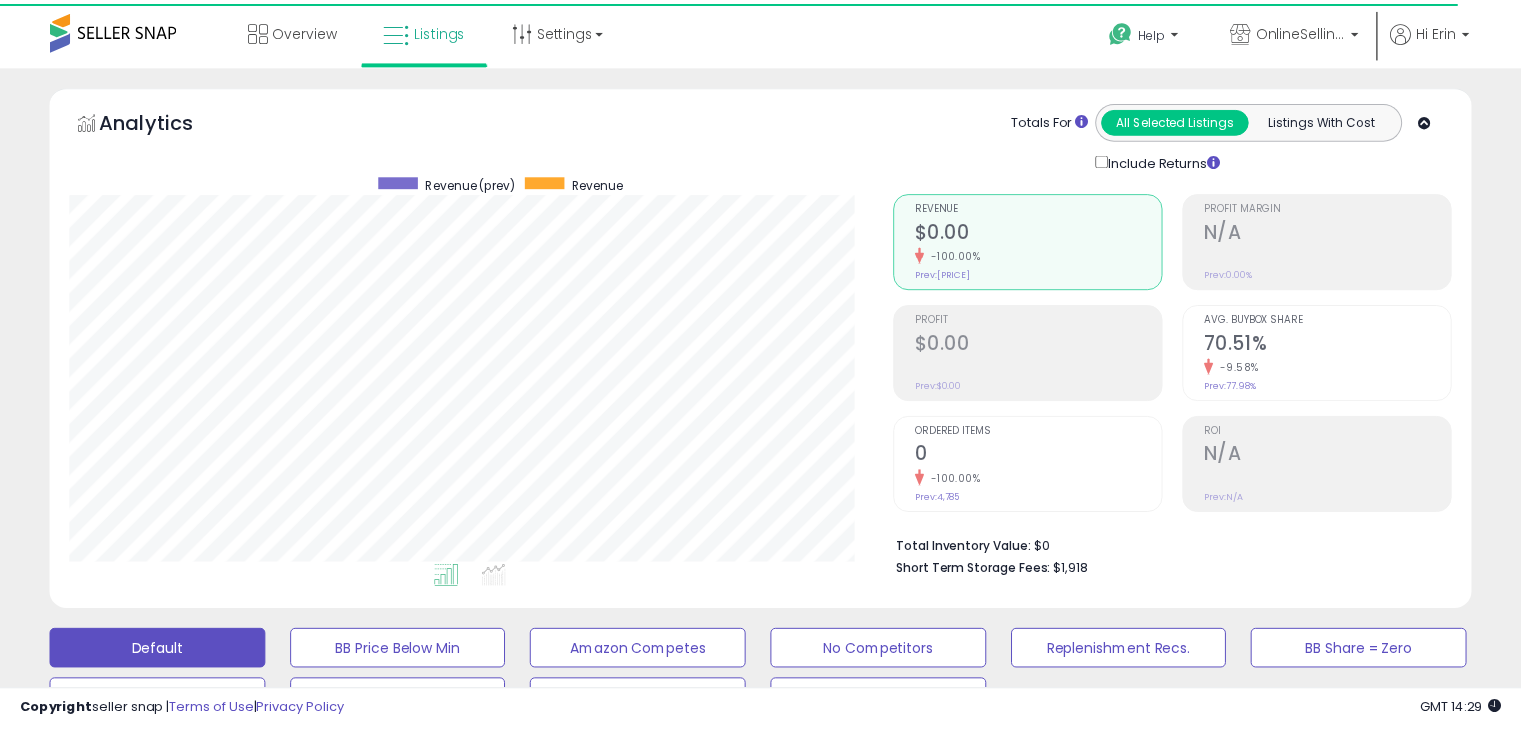 scroll, scrollTop: 0, scrollLeft: 0, axis: both 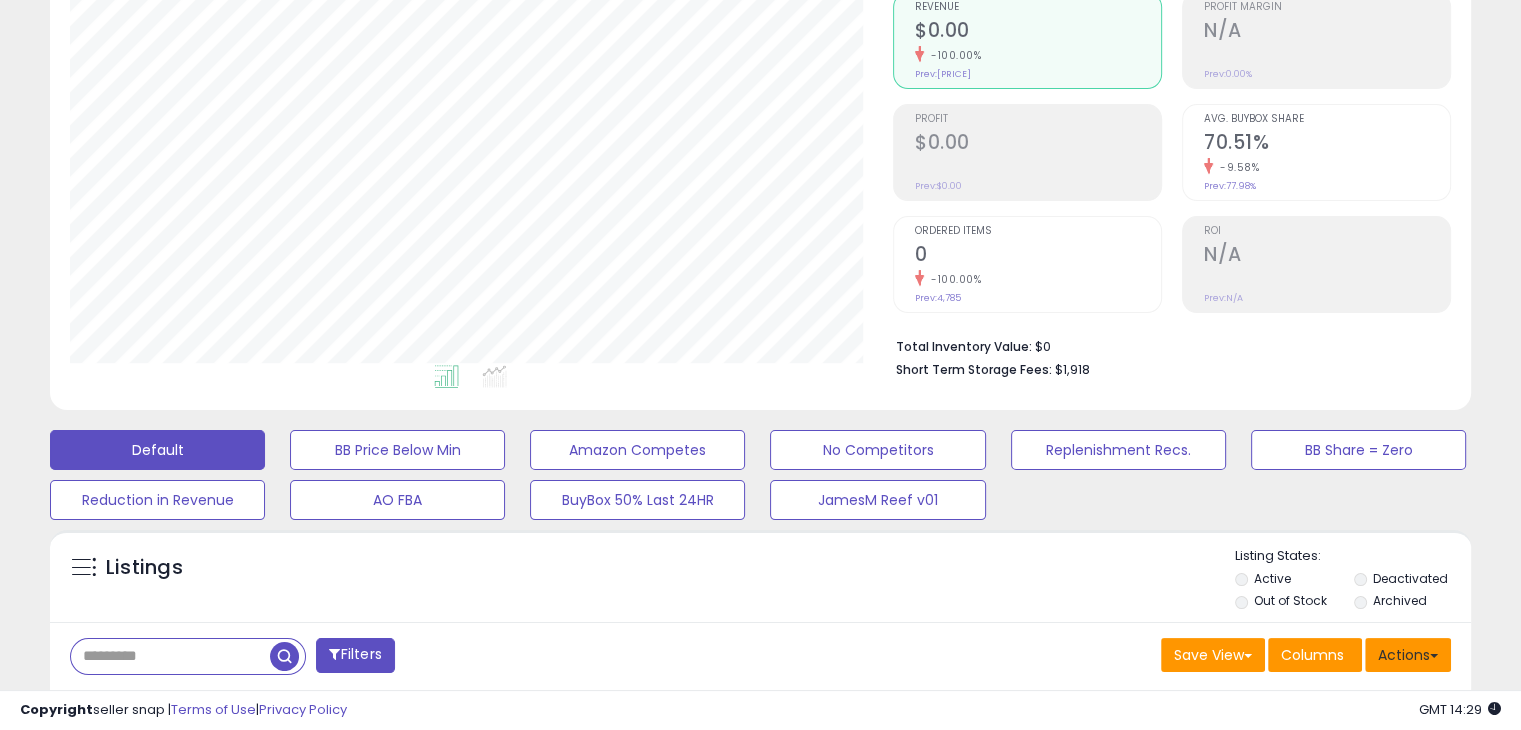 click on "Actions" at bounding box center [1408, 655] 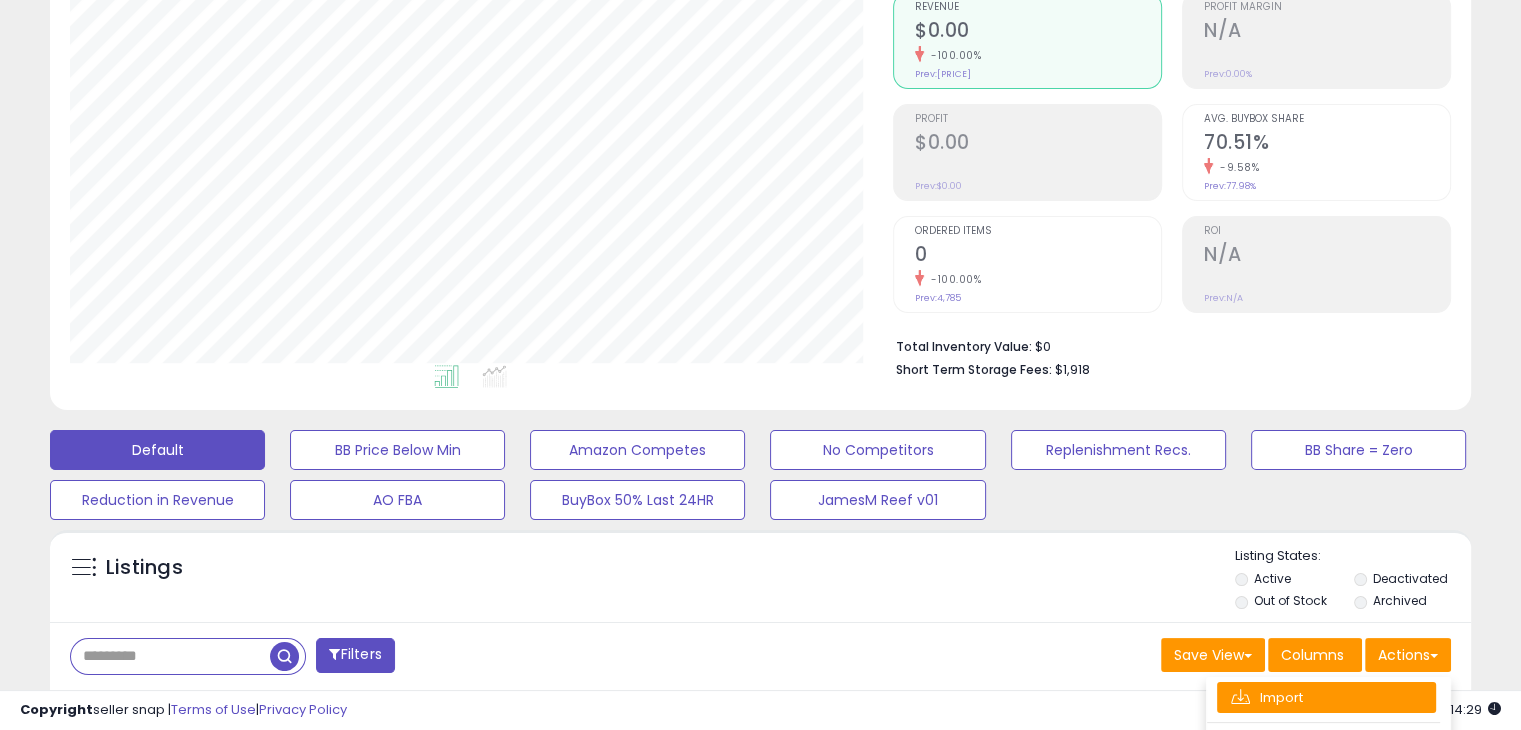 click on "Import" at bounding box center [1326, 697] 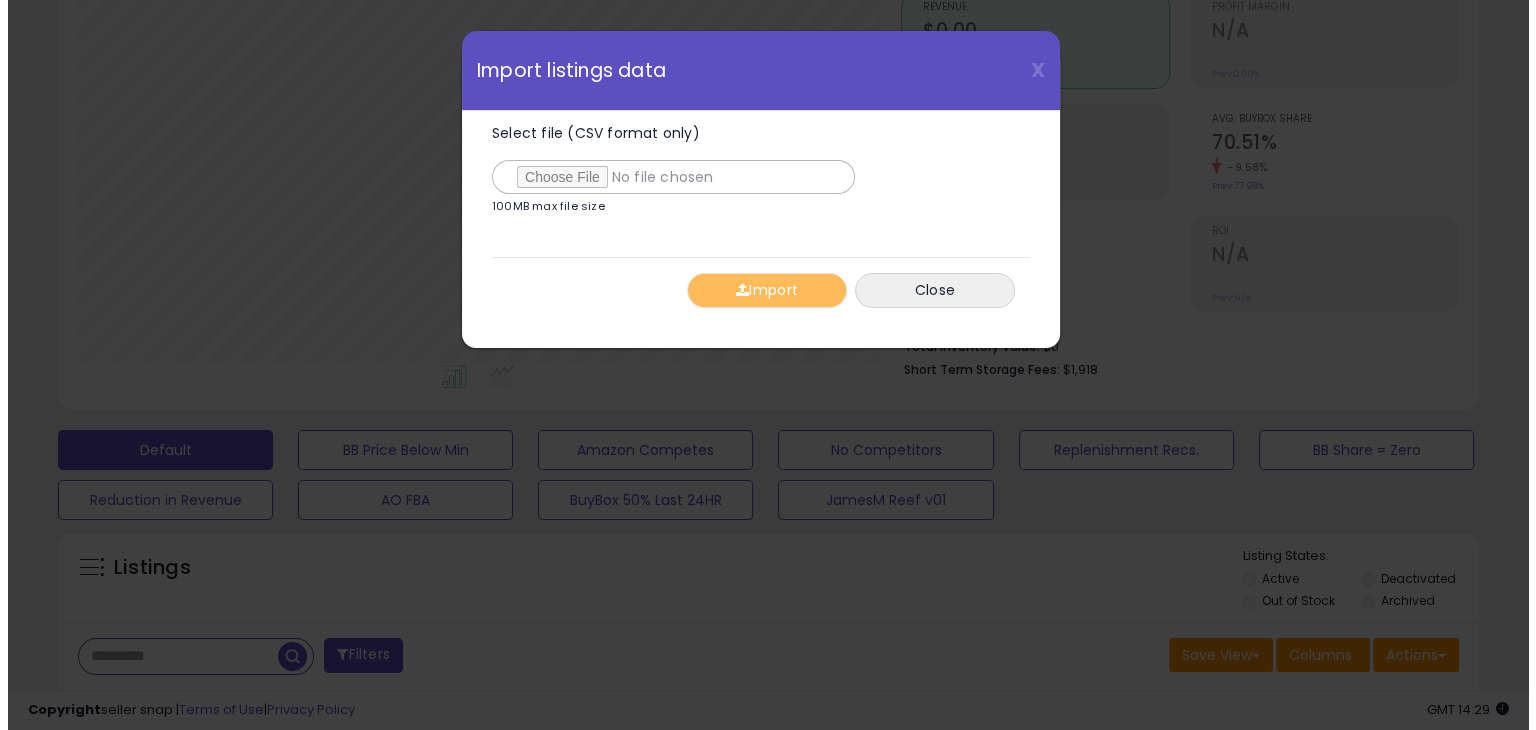 scroll, scrollTop: 999589, scrollLeft: 999168, axis: both 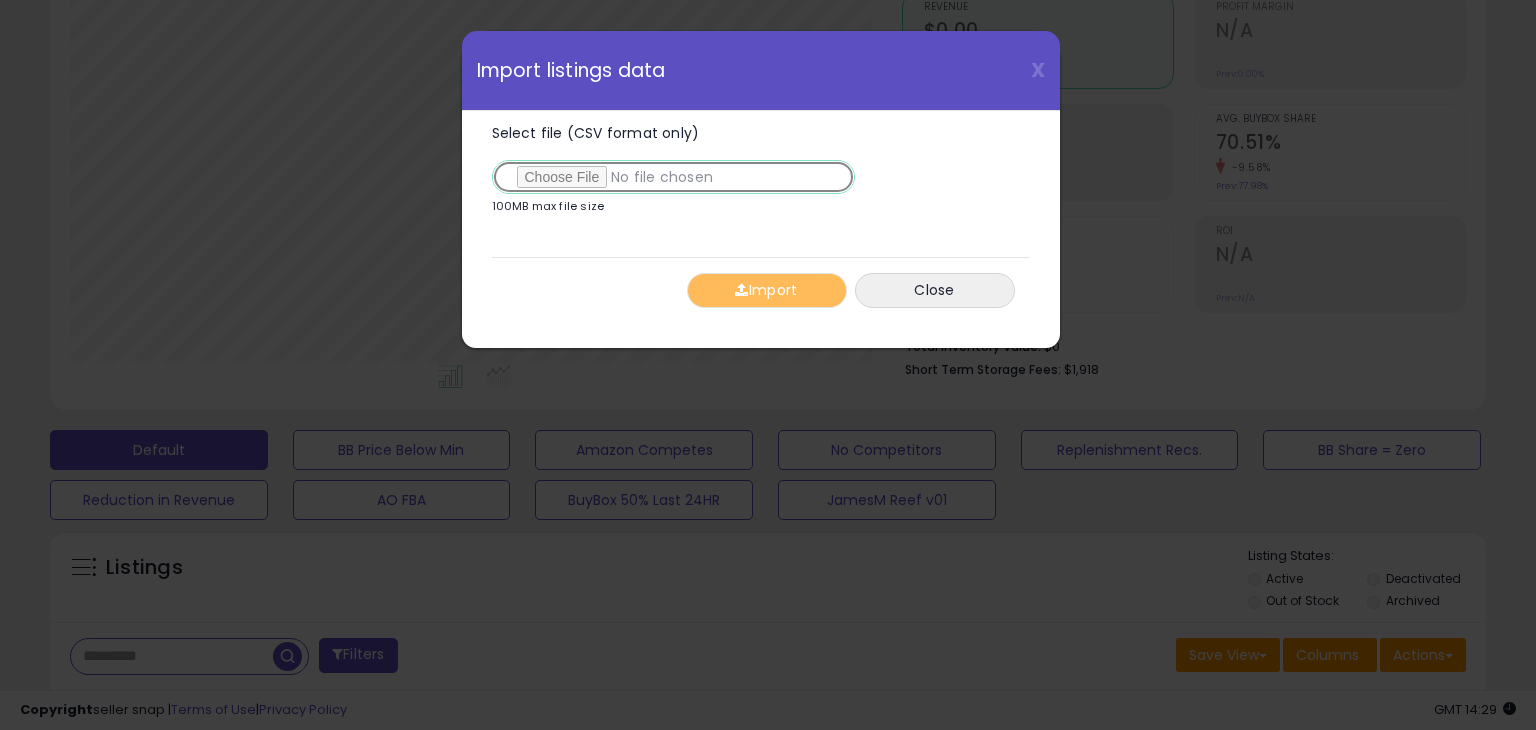 click on "Select file (CSV format only)" at bounding box center (673, 177) 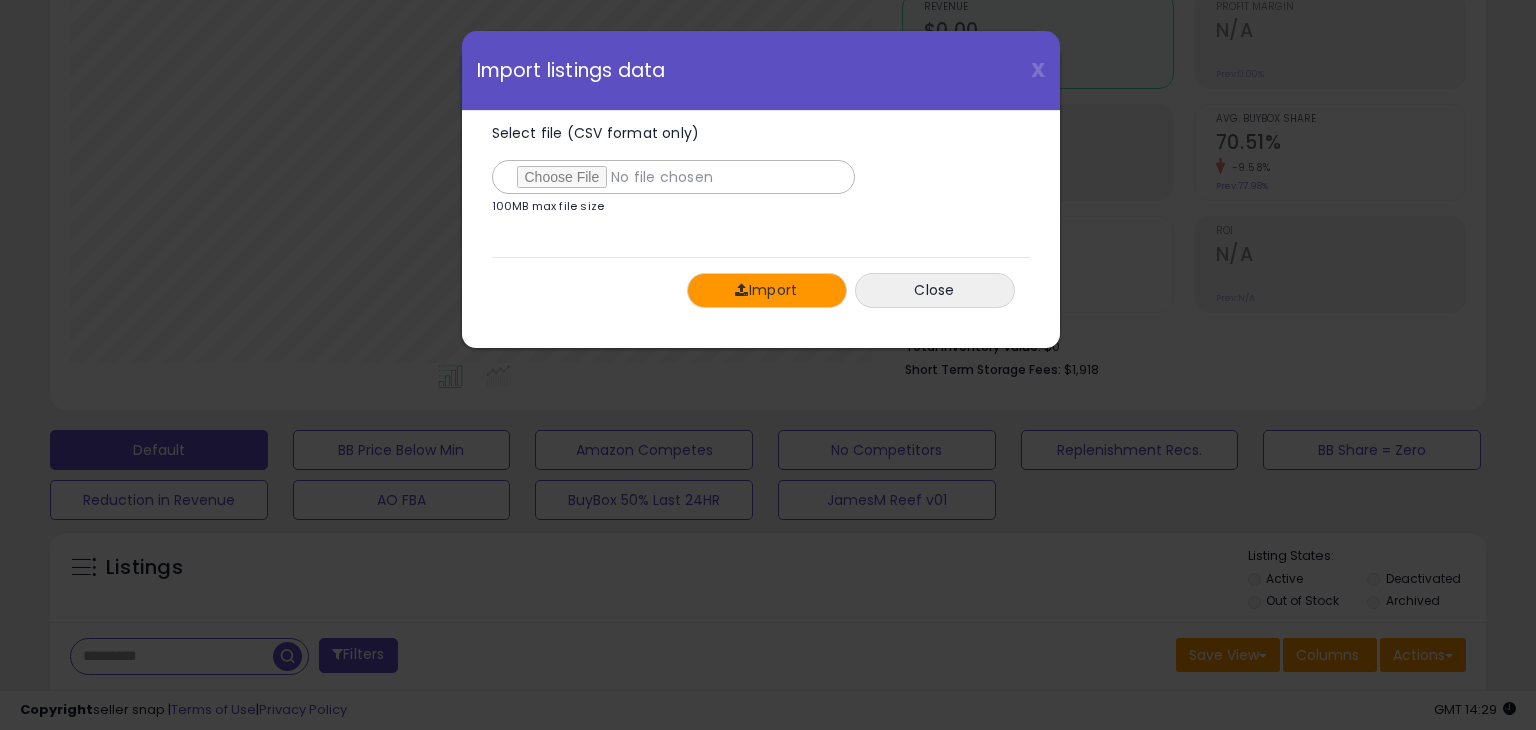 click on "Import" at bounding box center [767, 290] 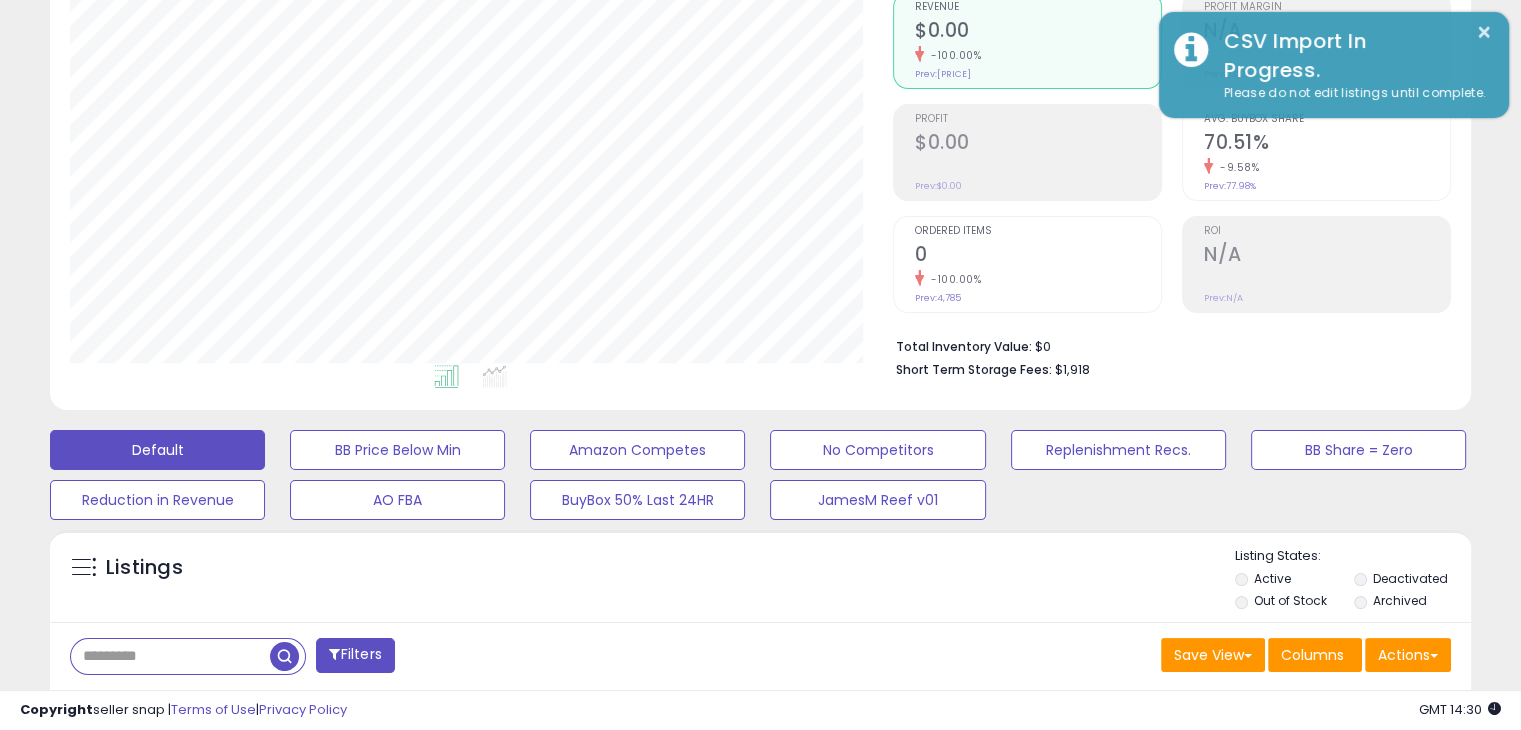 scroll, scrollTop: 409, scrollLeft: 822, axis: both 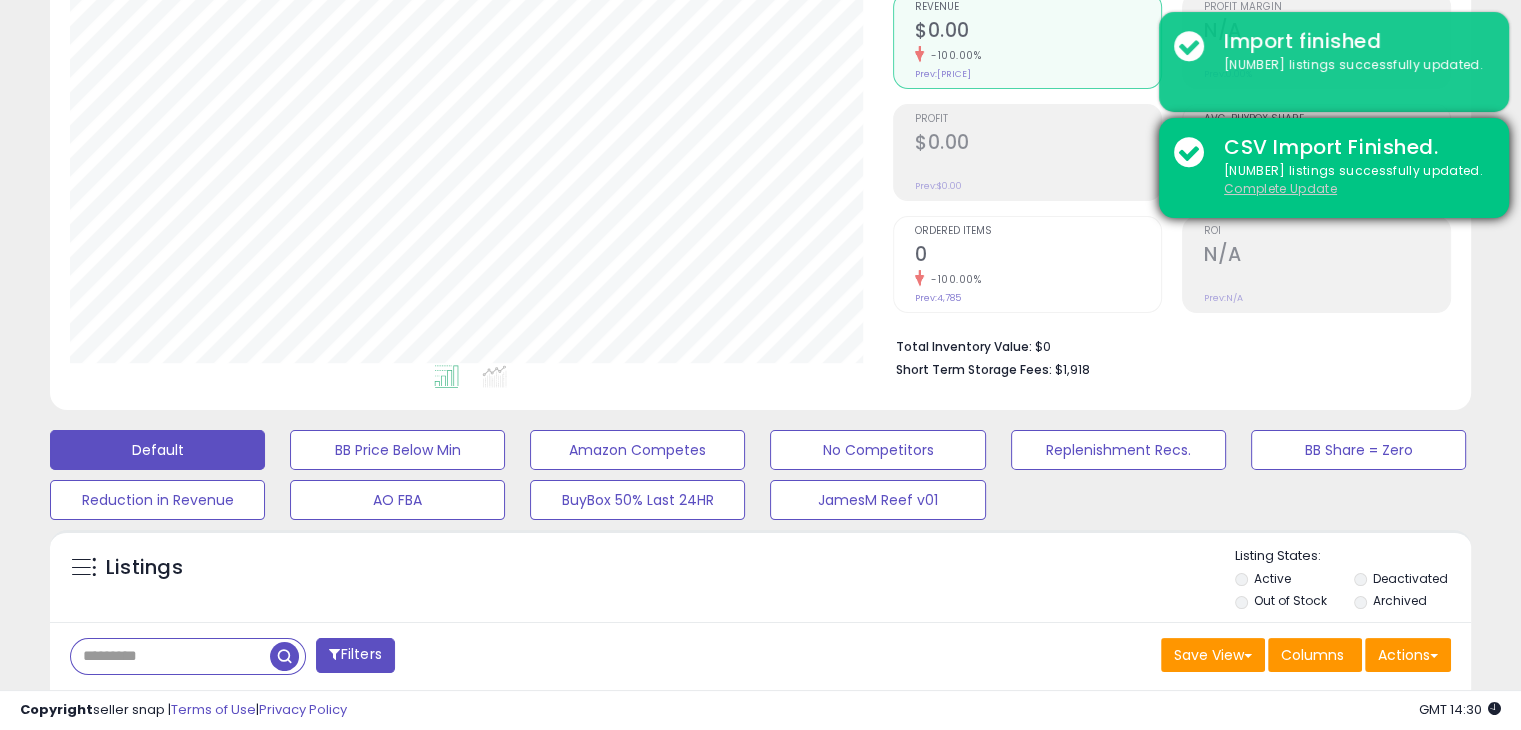click on "Complete Update" at bounding box center (1280, 188) 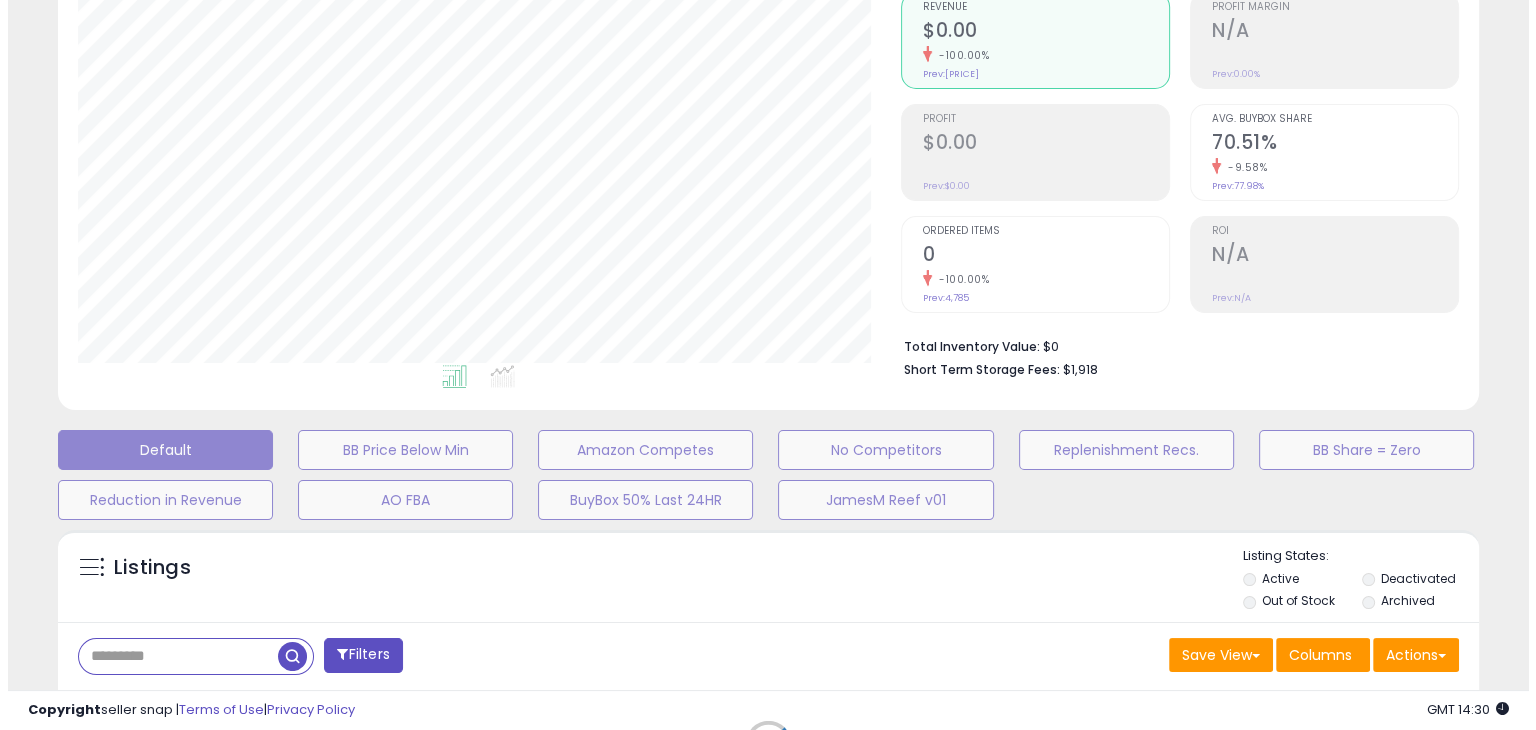 scroll, scrollTop: 999589, scrollLeft: 999168, axis: both 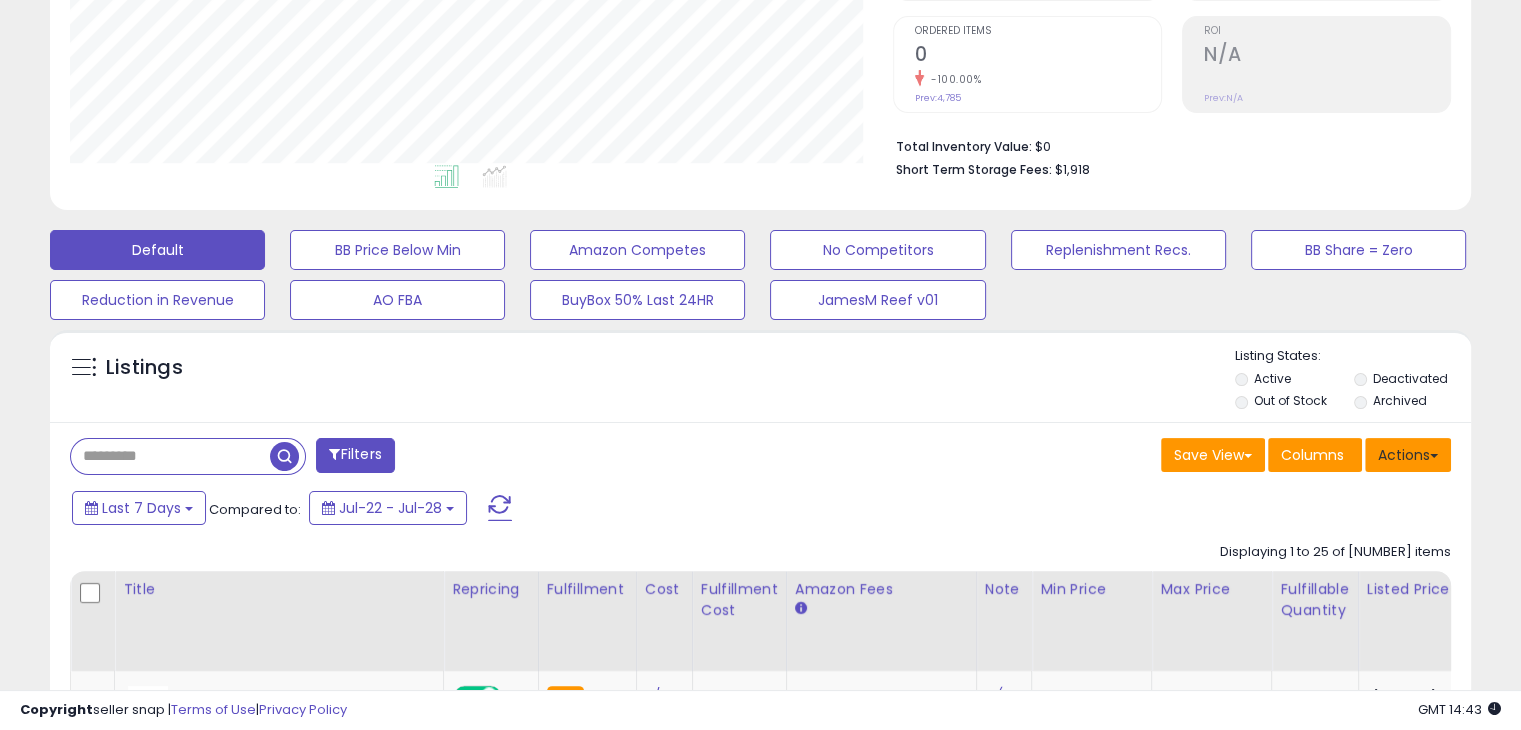click on "Actions" at bounding box center (1408, 455) 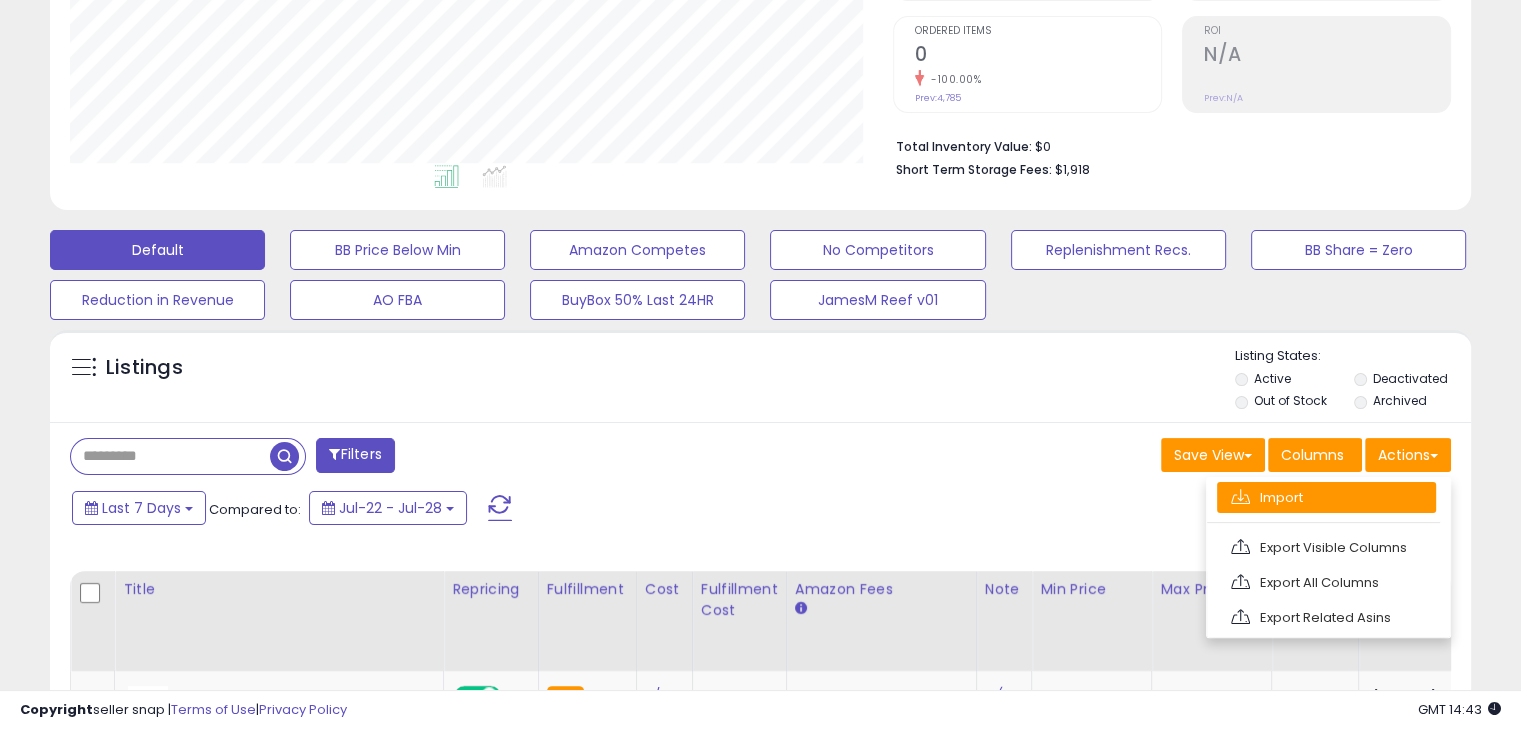 click on "Import" at bounding box center (1326, 497) 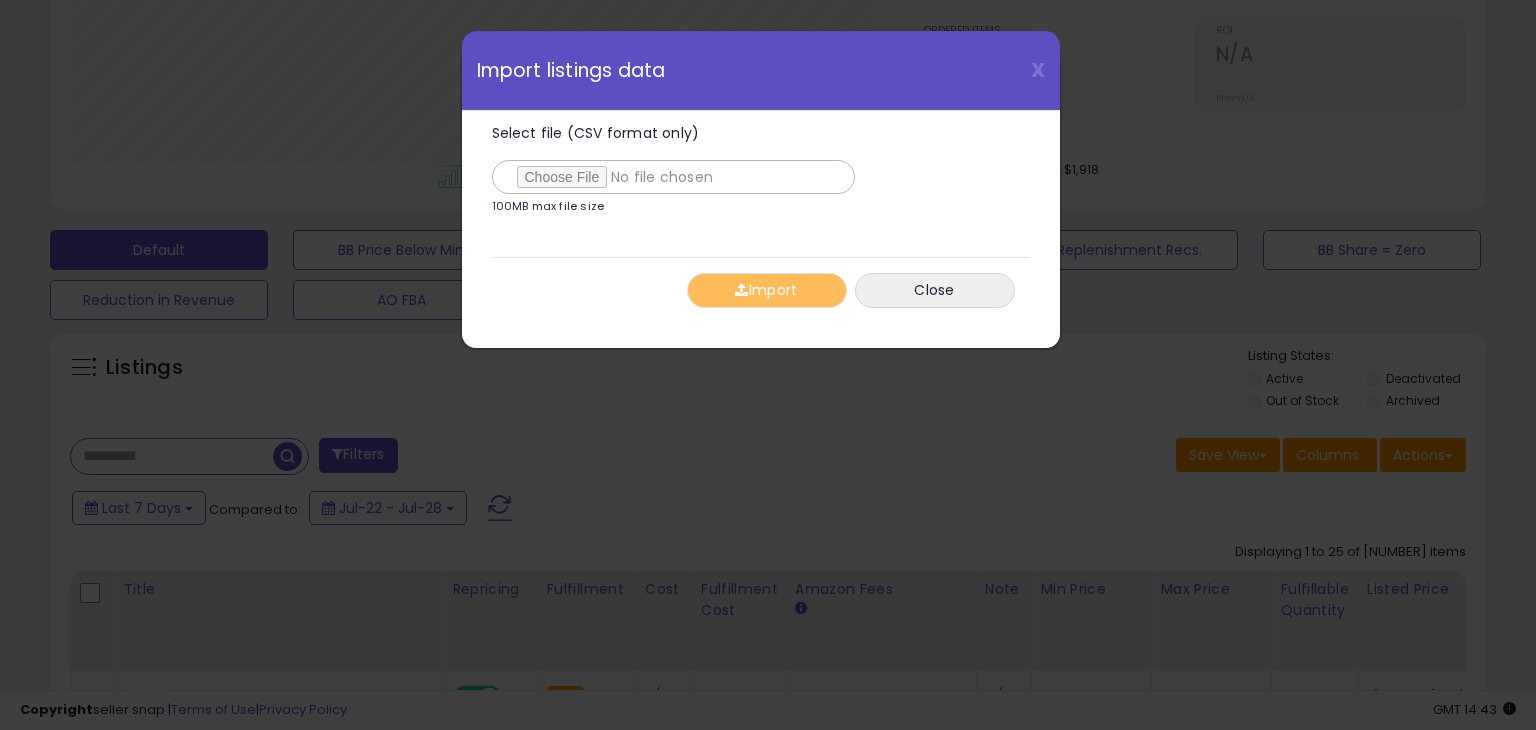 scroll, scrollTop: 999589, scrollLeft: 999168, axis: both 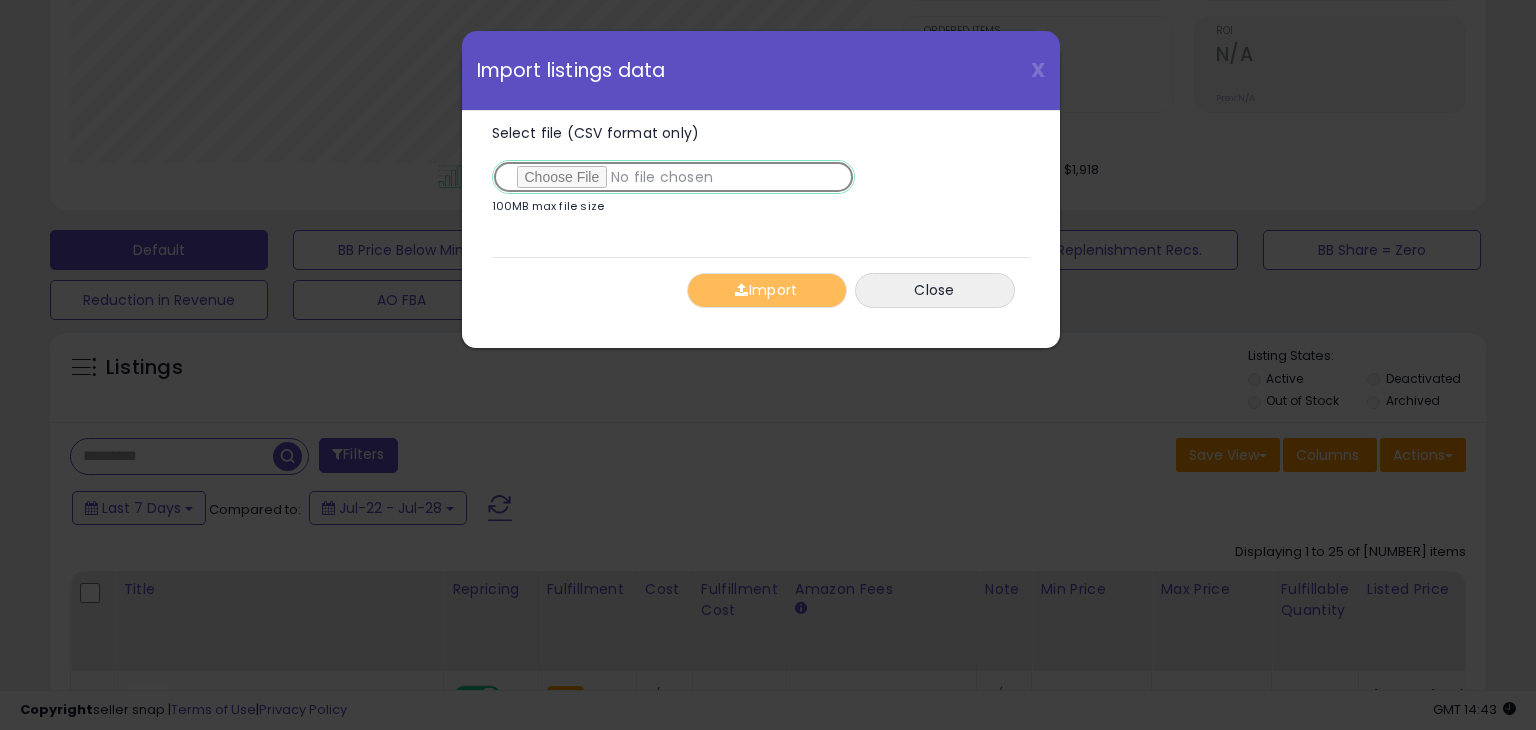 click on "Select file (CSV format only)" at bounding box center [673, 177] 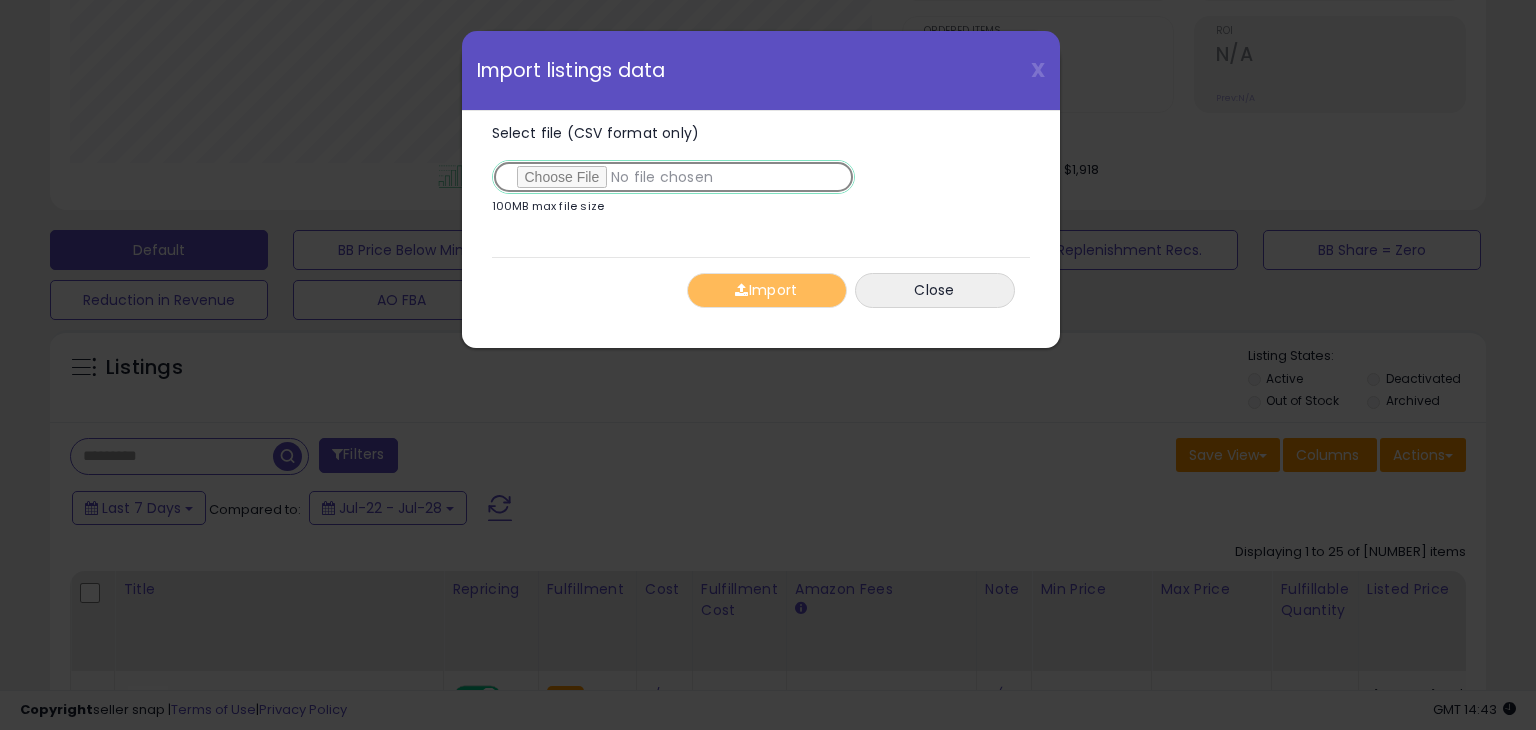 type on "**********" 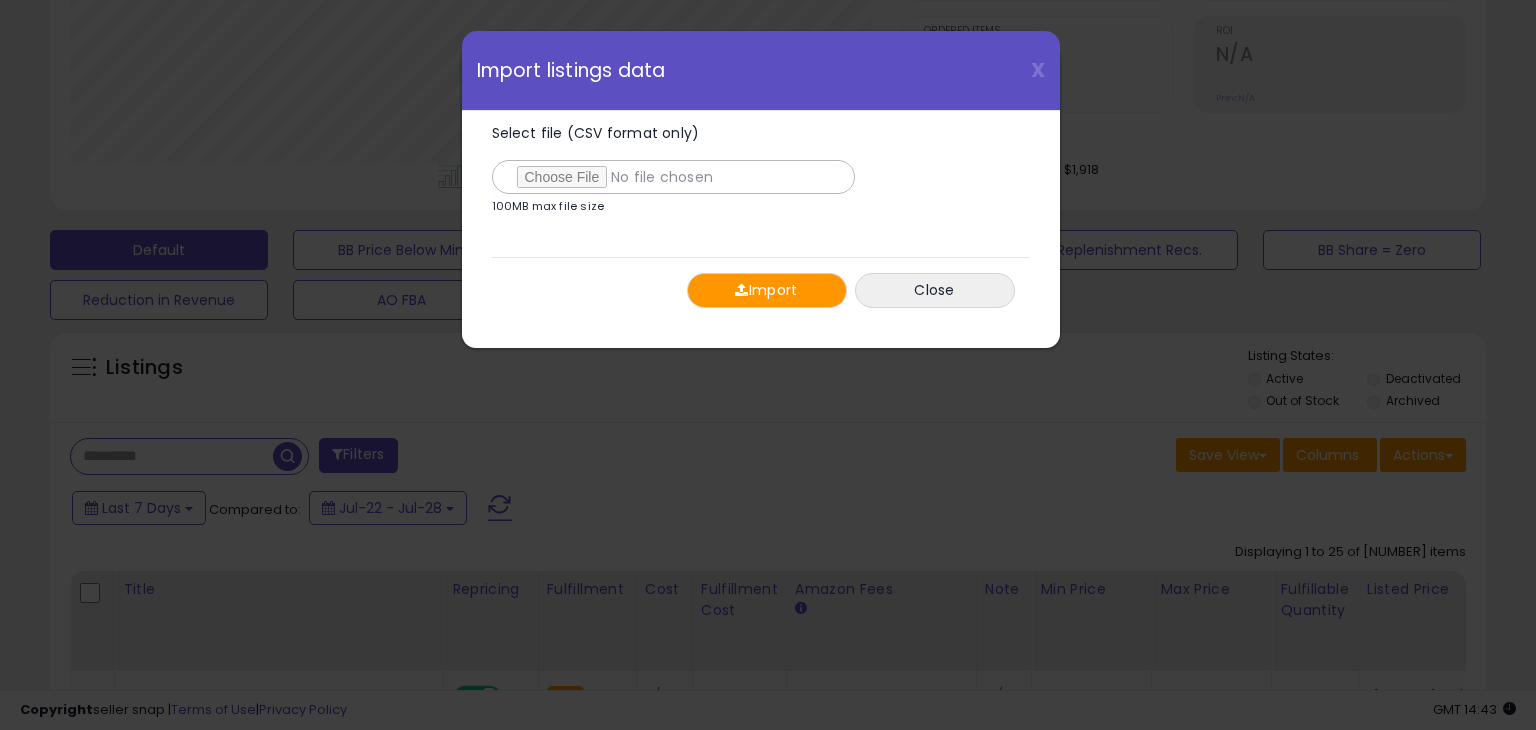 click on "Import" at bounding box center (767, 290) 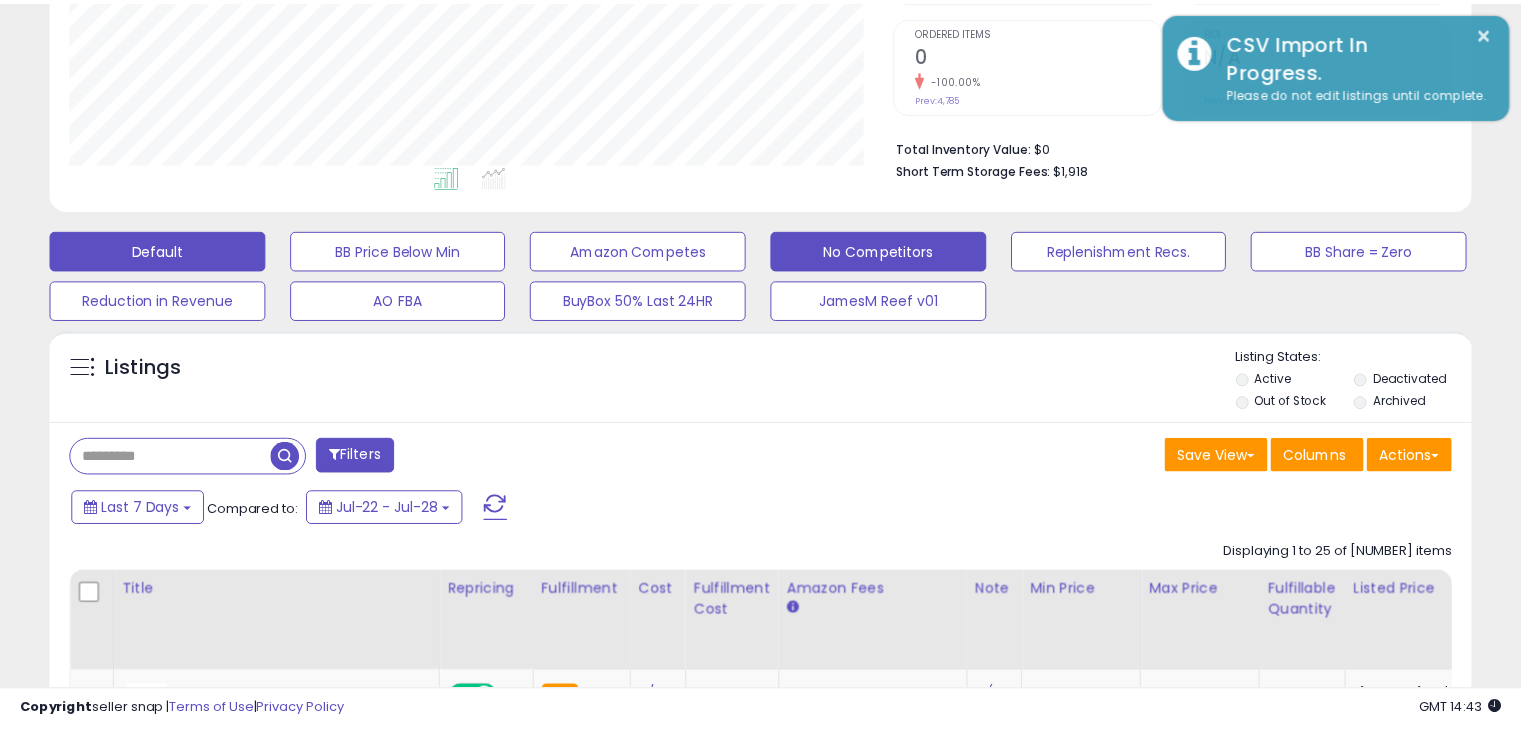 scroll, scrollTop: 269, scrollLeft: 0, axis: vertical 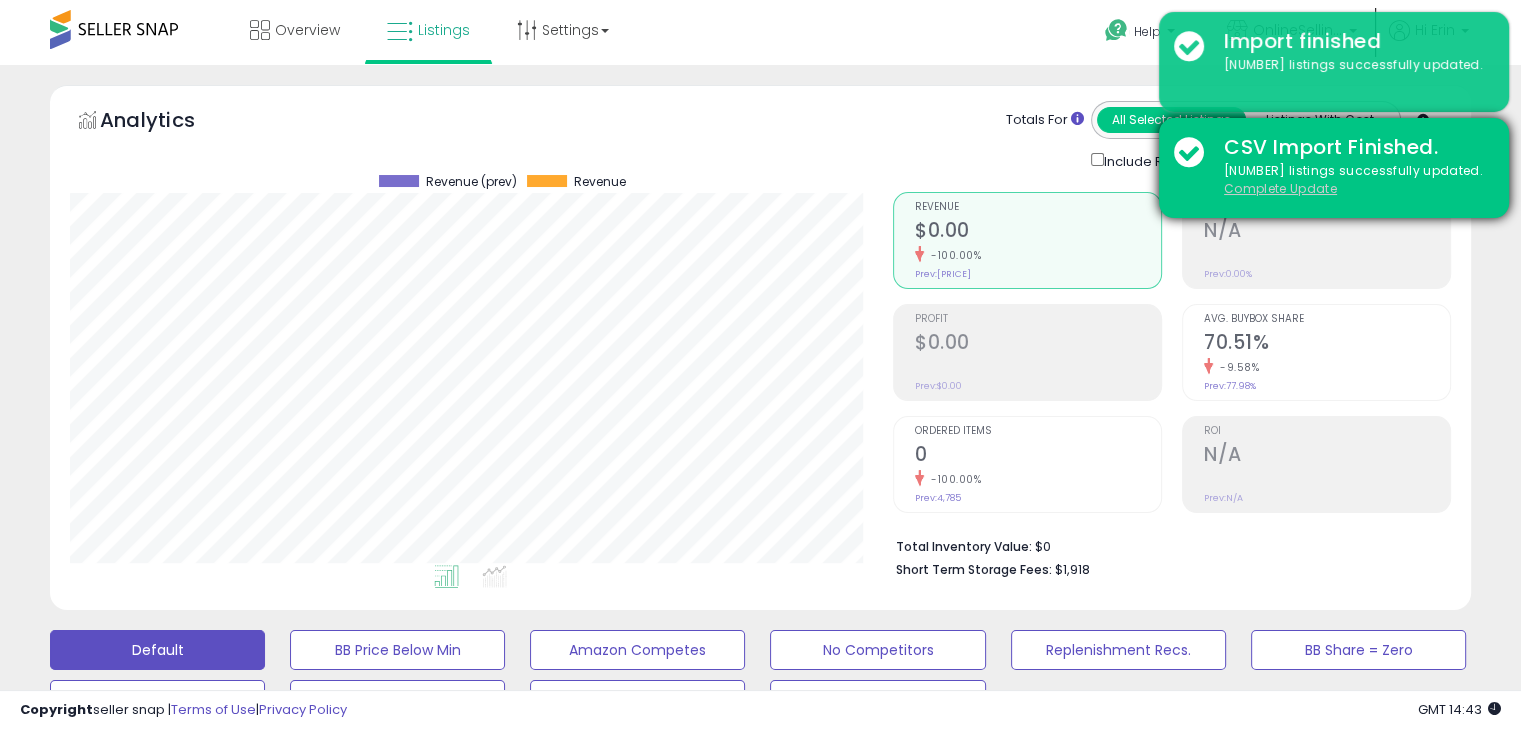 click on "Complete Update" at bounding box center (1280, 188) 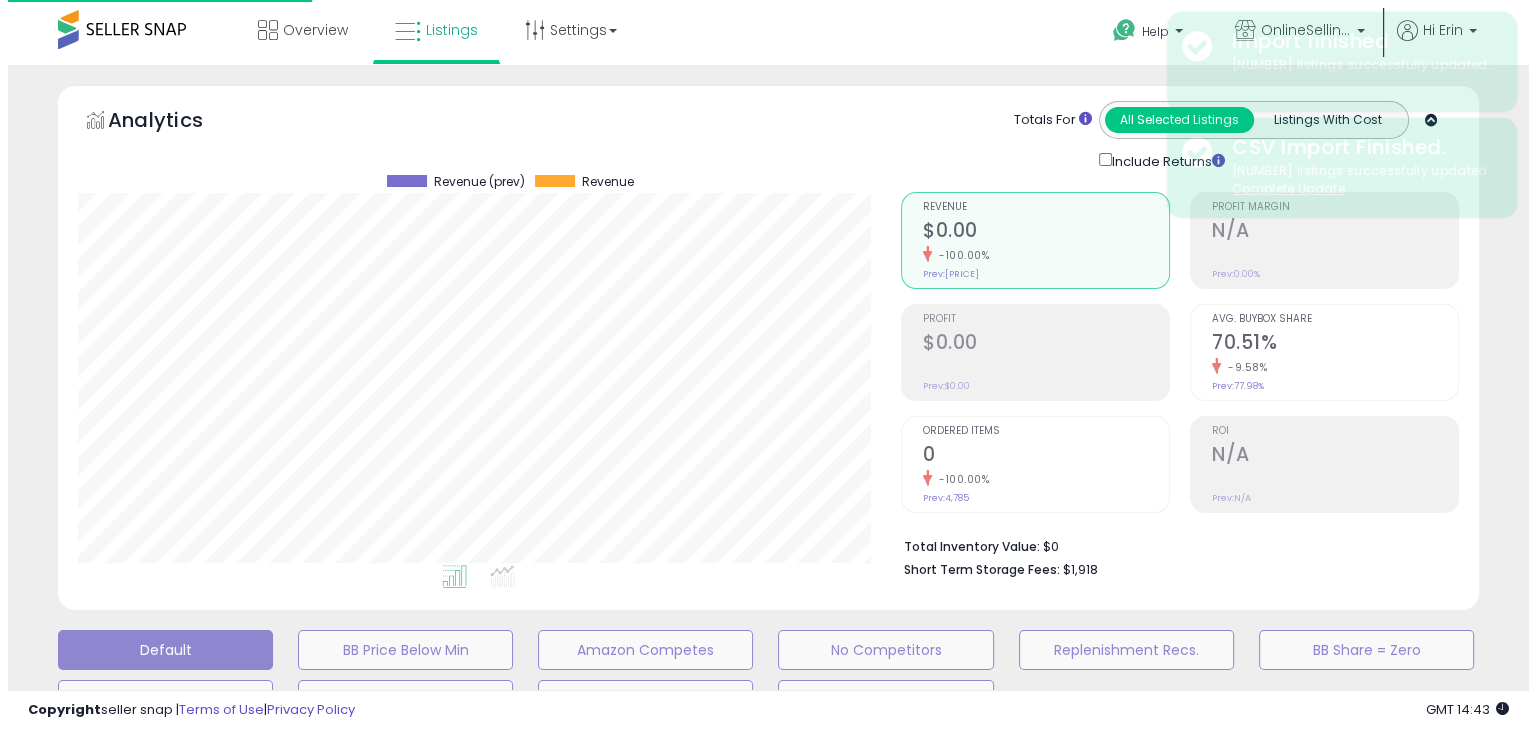 scroll, scrollTop: 999589, scrollLeft: 999168, axis: both 